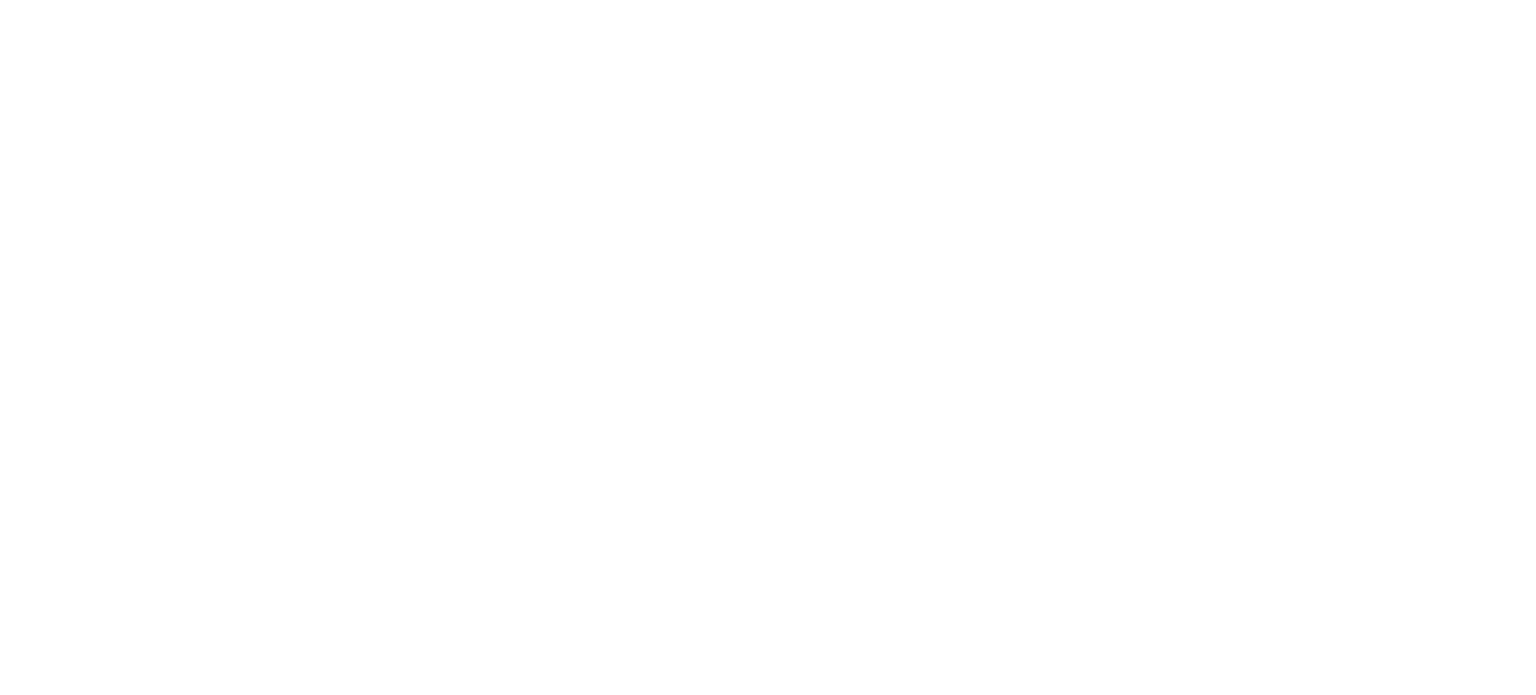 scroll, scrollTop: 0, scrollLeft: 0, axis: both 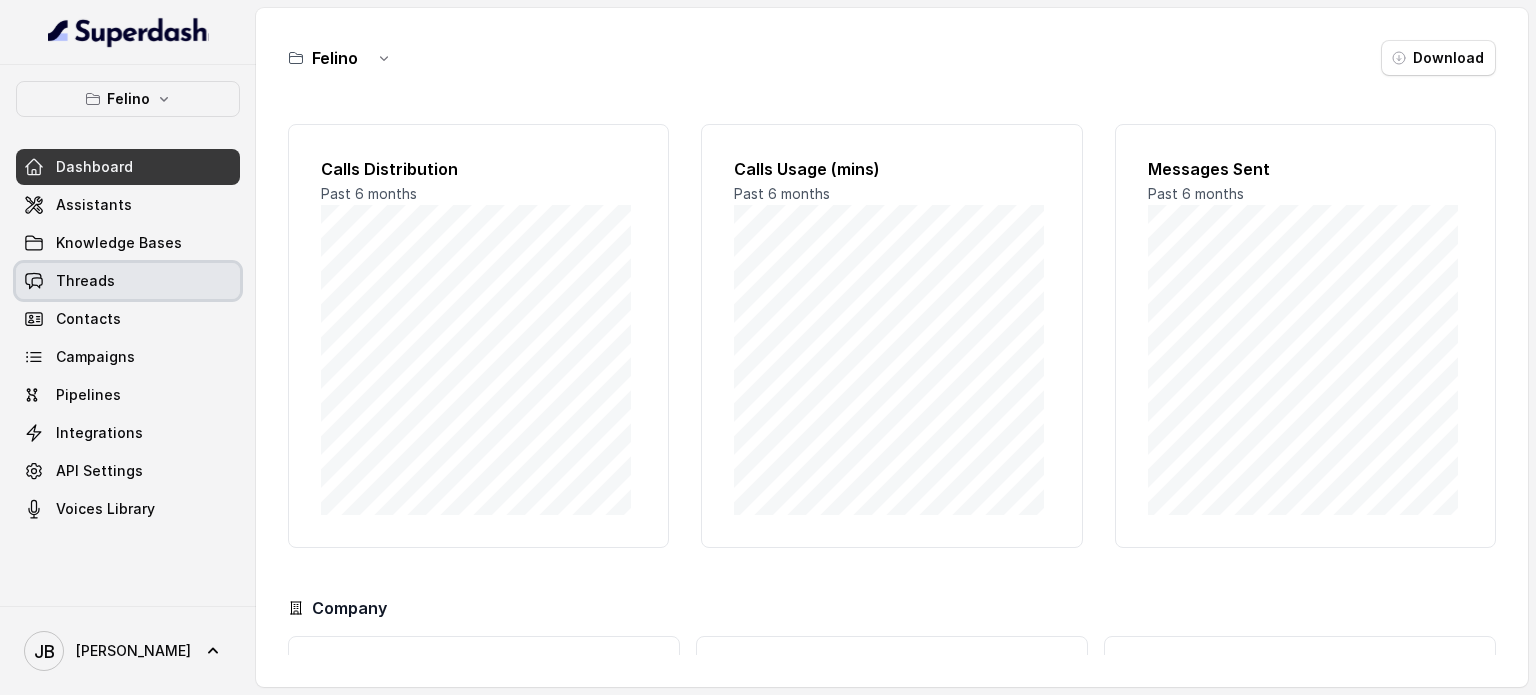 drag, startPoint x: 112, startPoint y: 283, endPoint x: 162, endPoint y: 253, distance: 58.30952 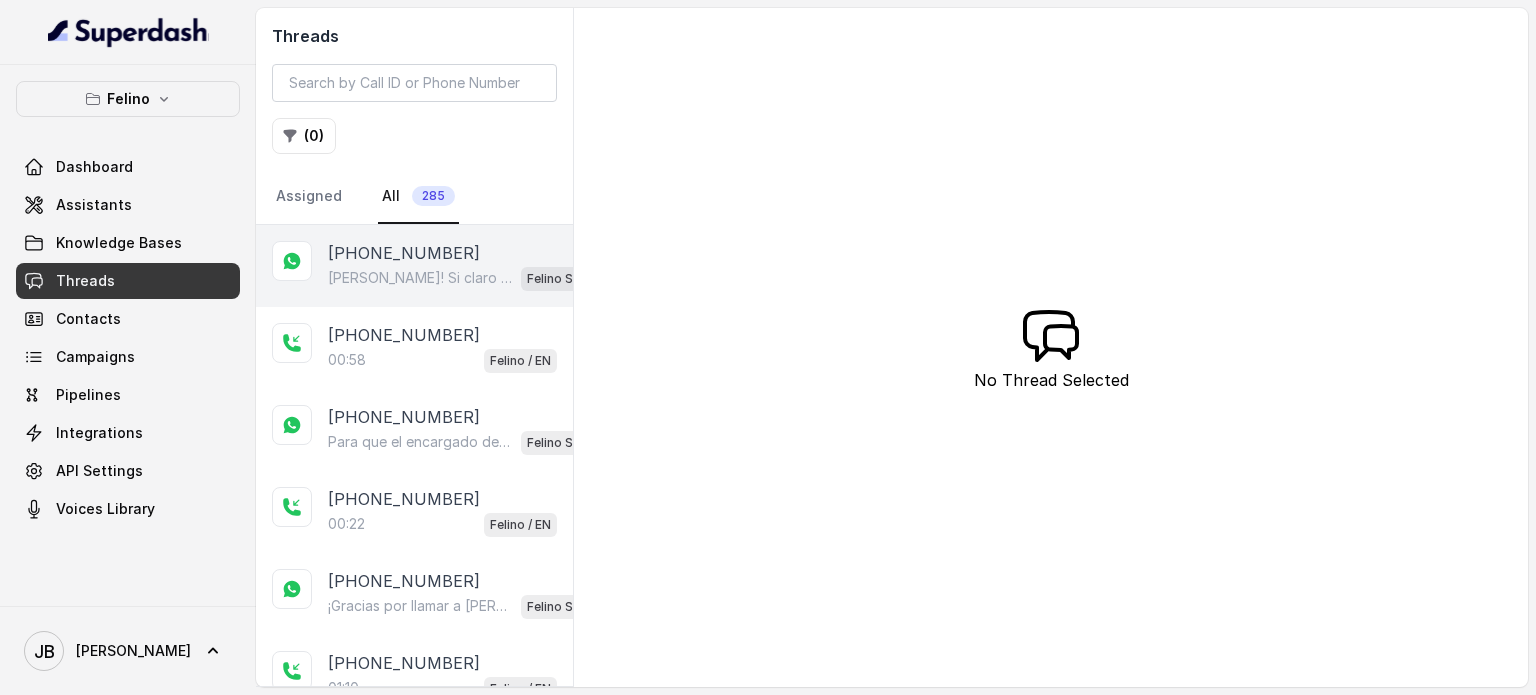 click on "Hola Manu! Si claro encontramos tu bille" at bounding box center [420, 278] 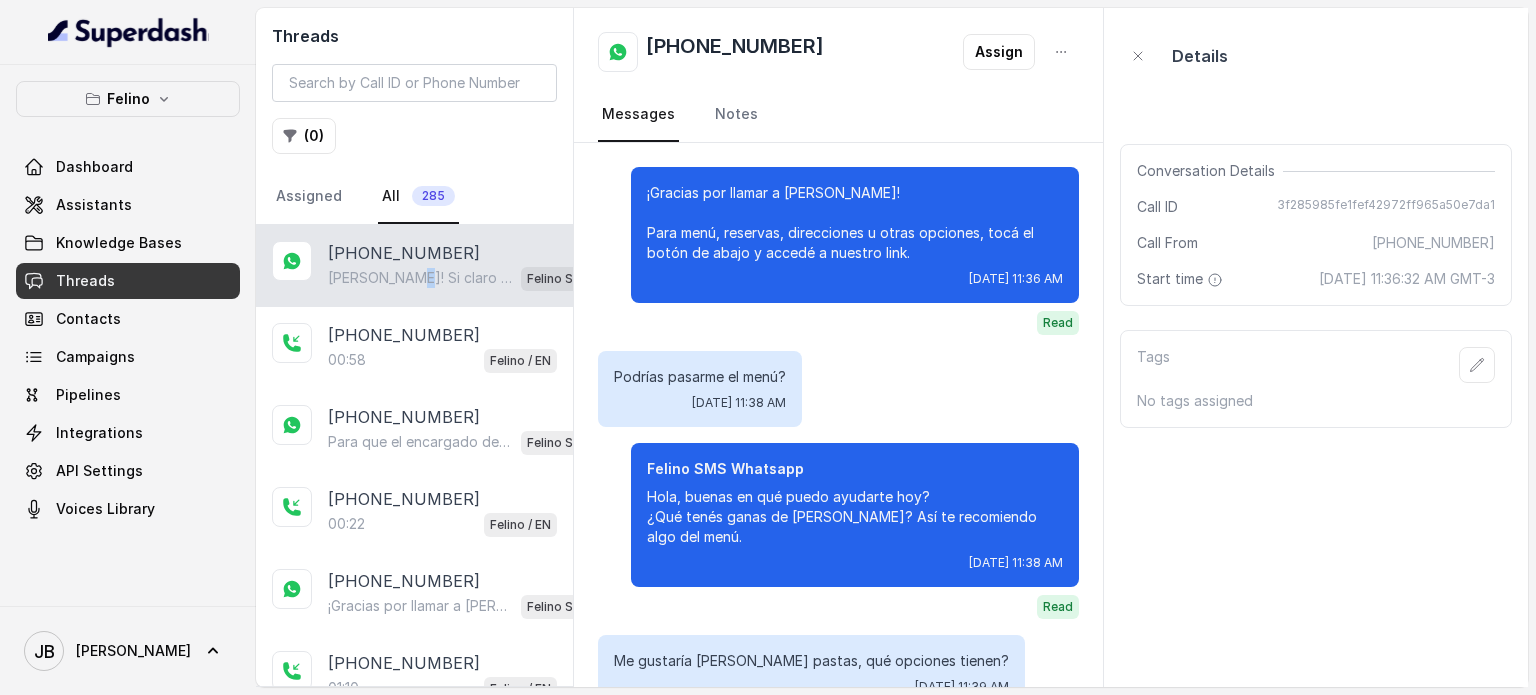 scroll, scrollTop: 847, scrollLeft: 0, axis: vertical 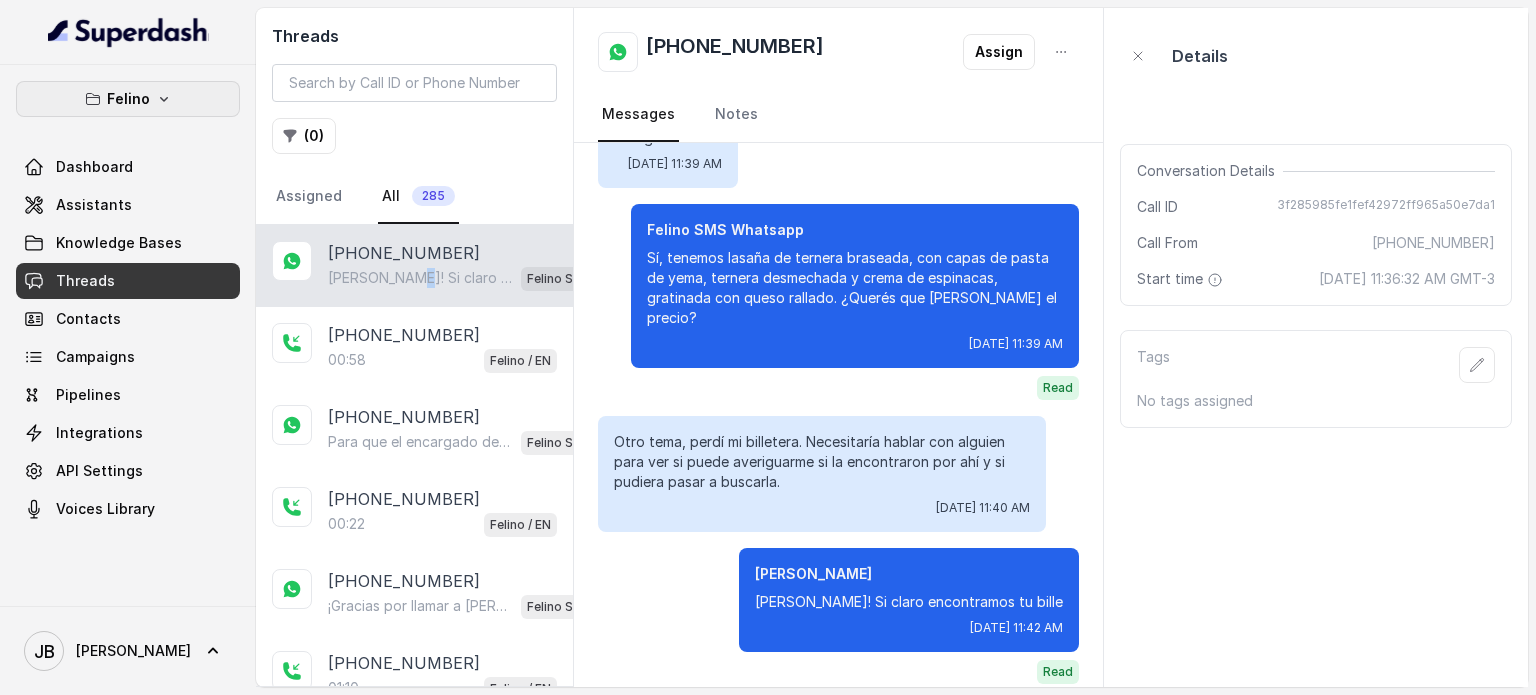 click on "Felino" at bounding box center [128, 99] 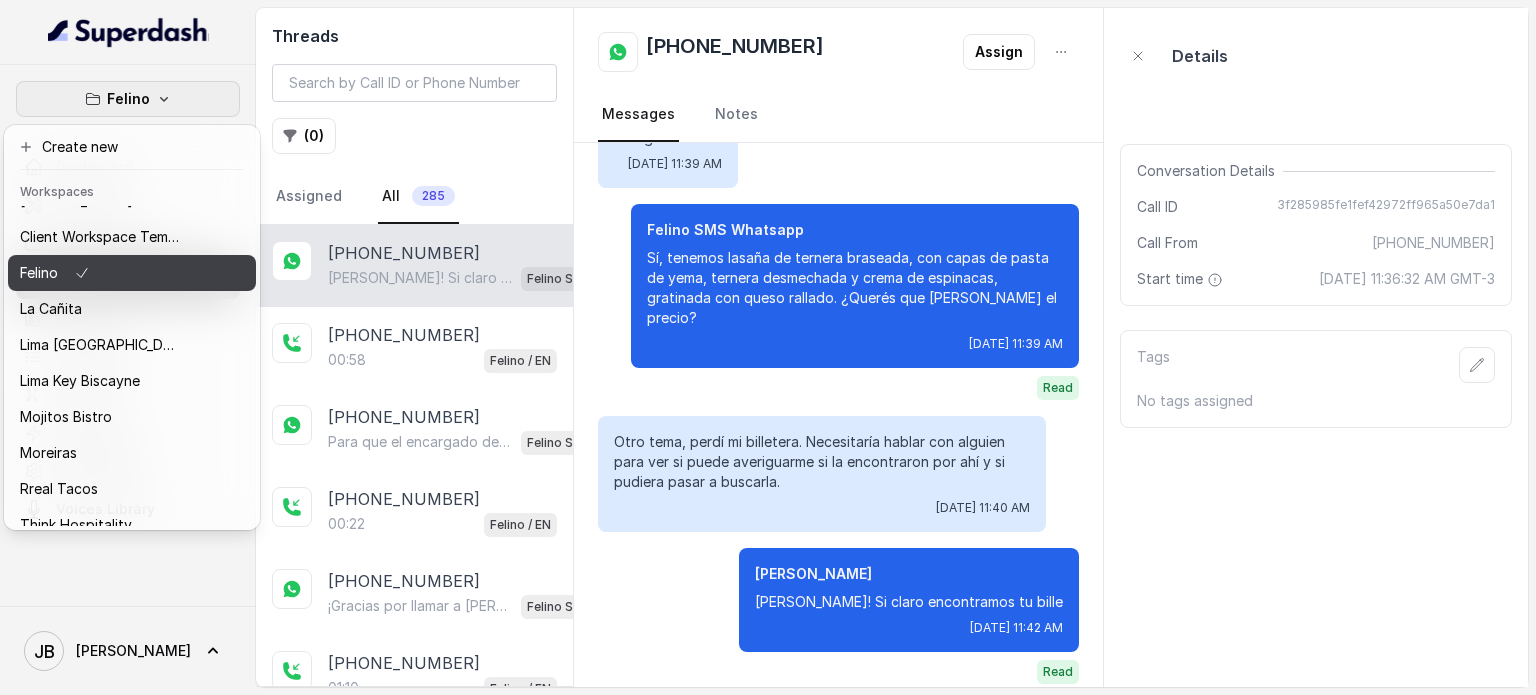 scroll, scrollTop: 0, scrollLeft: 0, axis: both 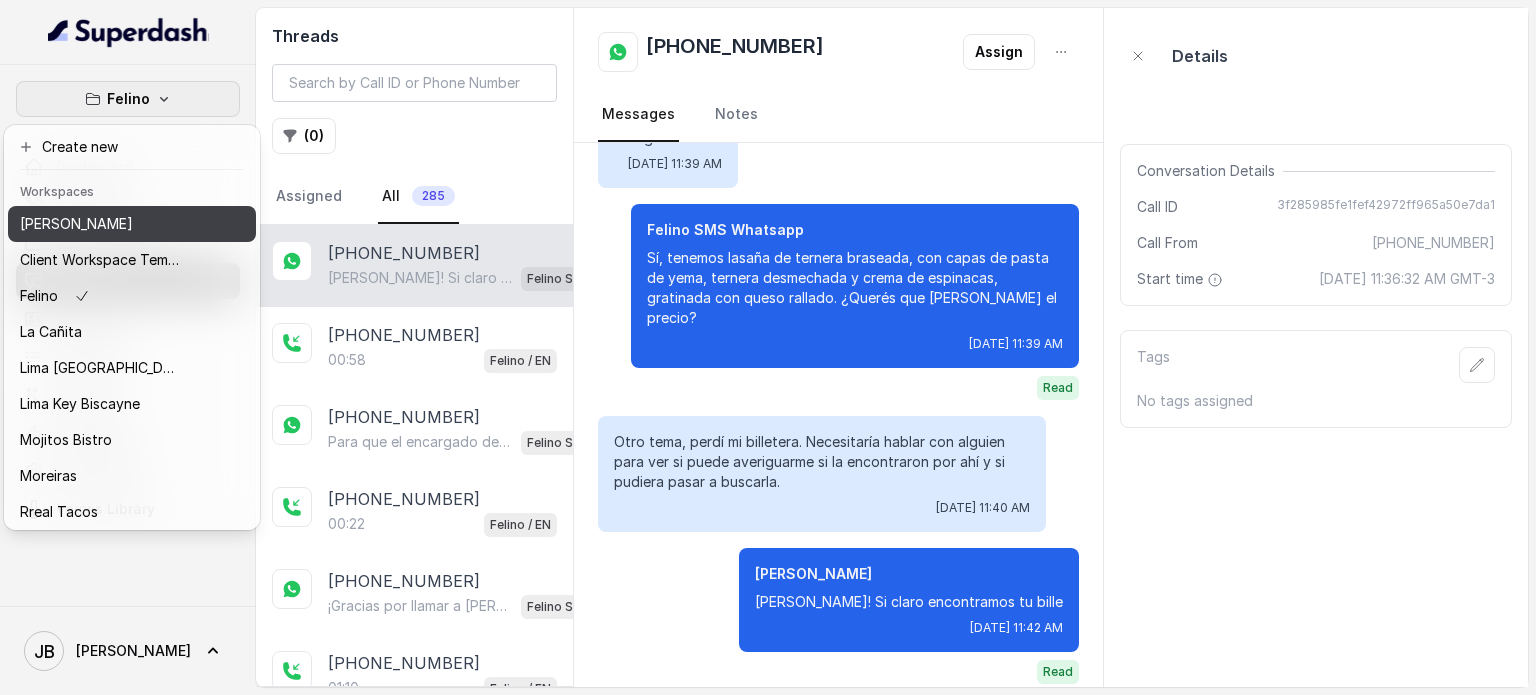 click on "Chelsea Corner" at bounding box center [76, 224] 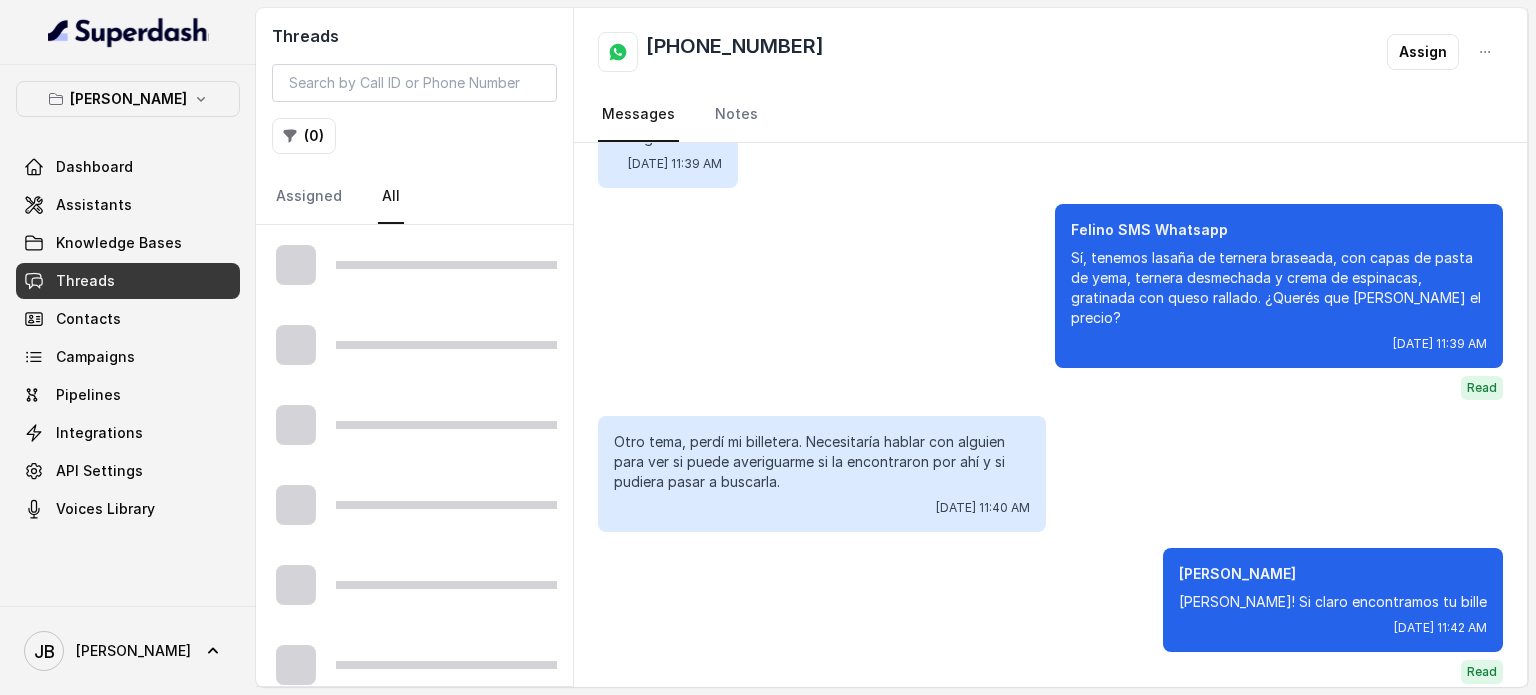 scroll, scrollTop: 763, scrollLeft: 0, axis: vertical 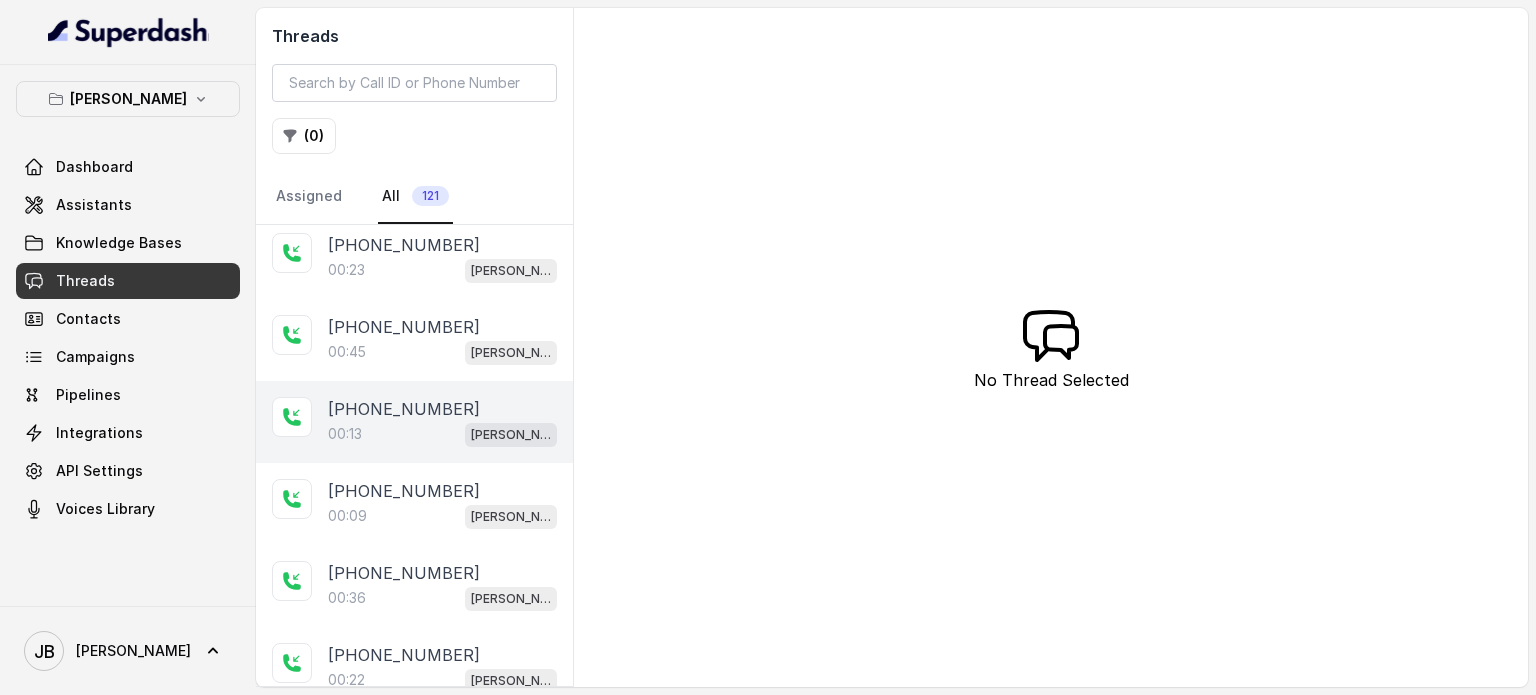 click on "+14044822738   00:13 Chelsea Corner" at bounding box center (414, 422) 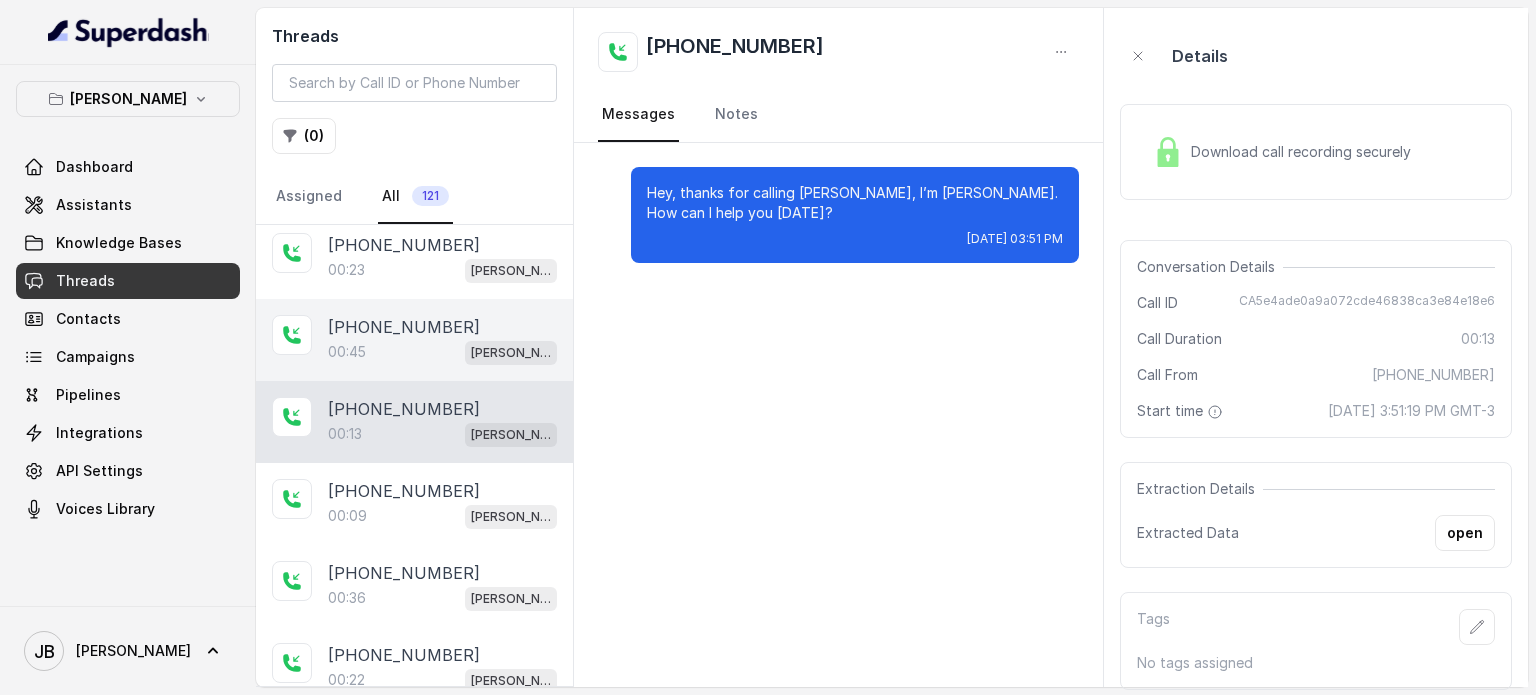 click on "00:45" at bounding box center [347, 352] 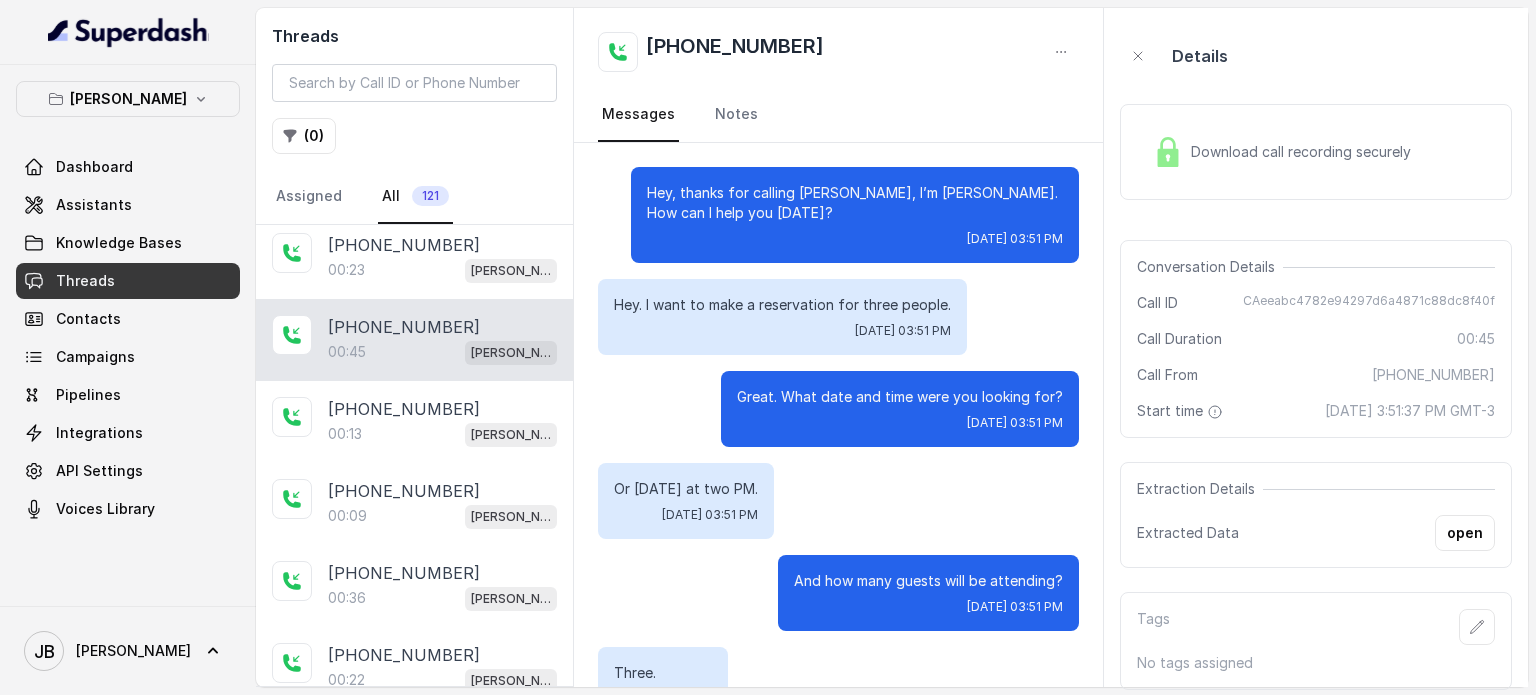 scroll, scrollTop: 355, scrollLeft: 0, axis: vertical 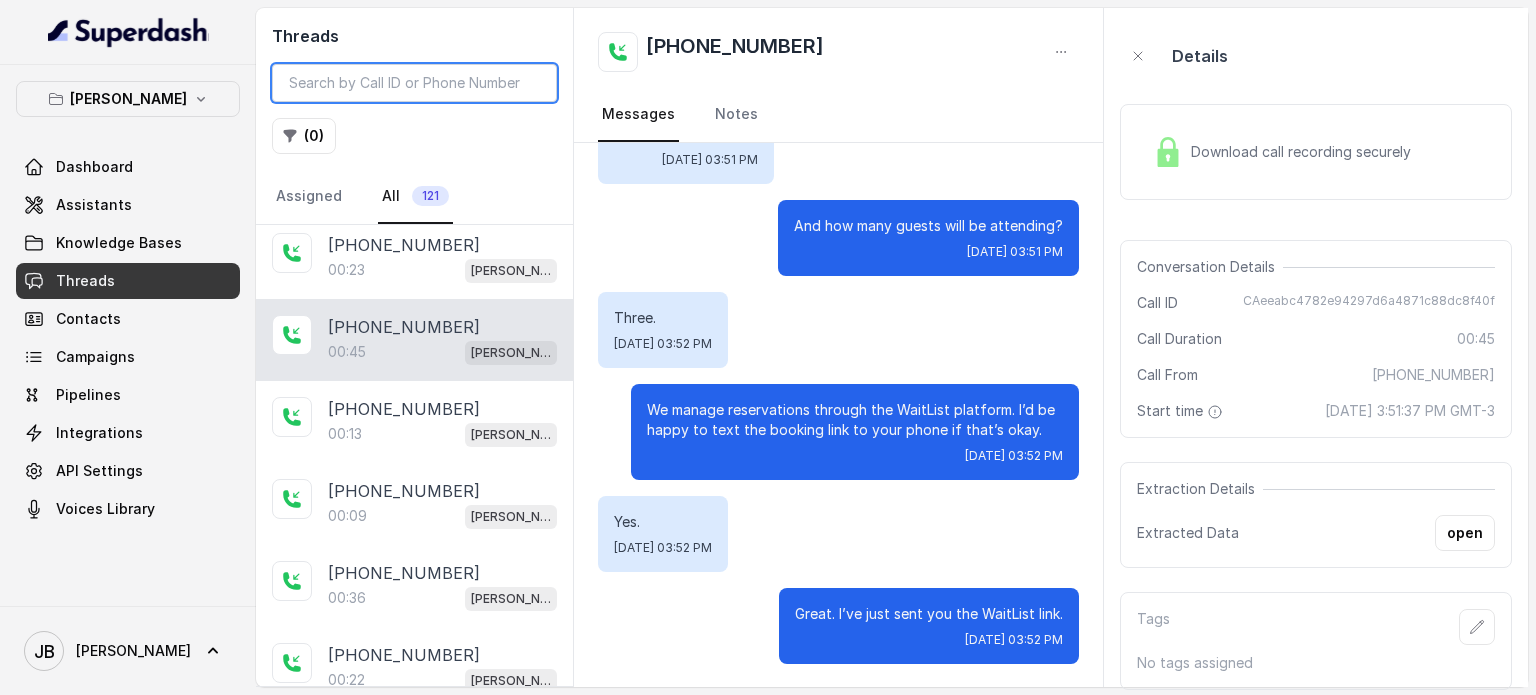 click at bounding box center (414, 83) 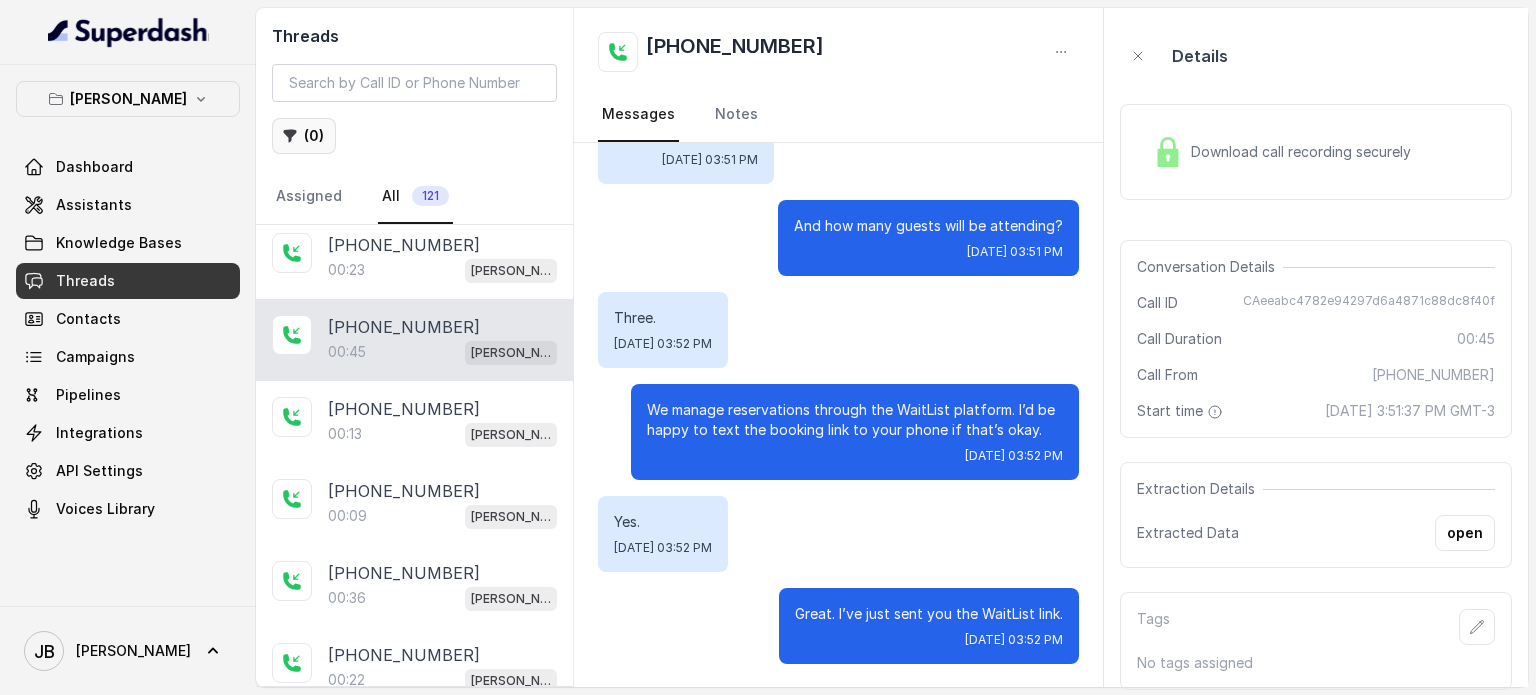 click on "( 0 )" at bounding box center (304, 136) 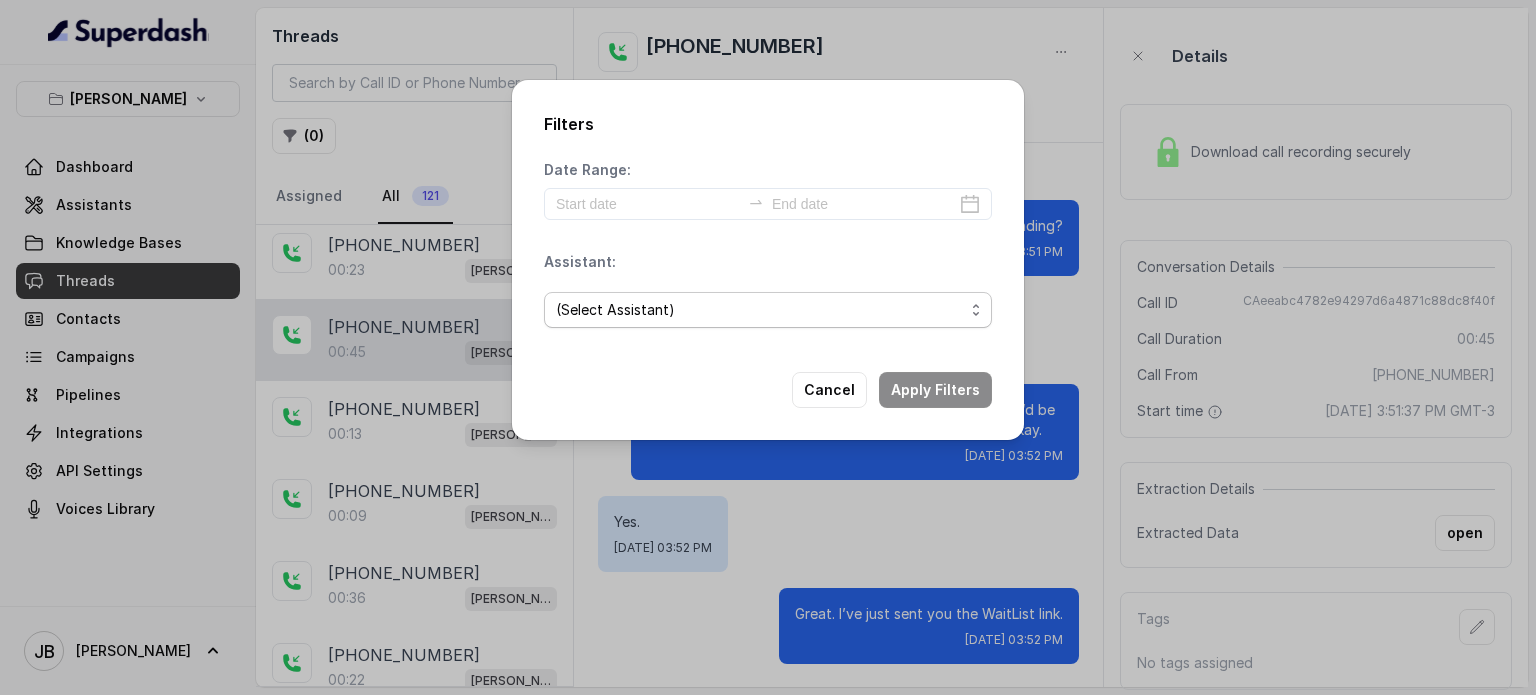 click on "(Select Assistant) Copy of Client Name / Testing Chelsea Corner Copy of Testing Environment" at bounding box center (768, 310) 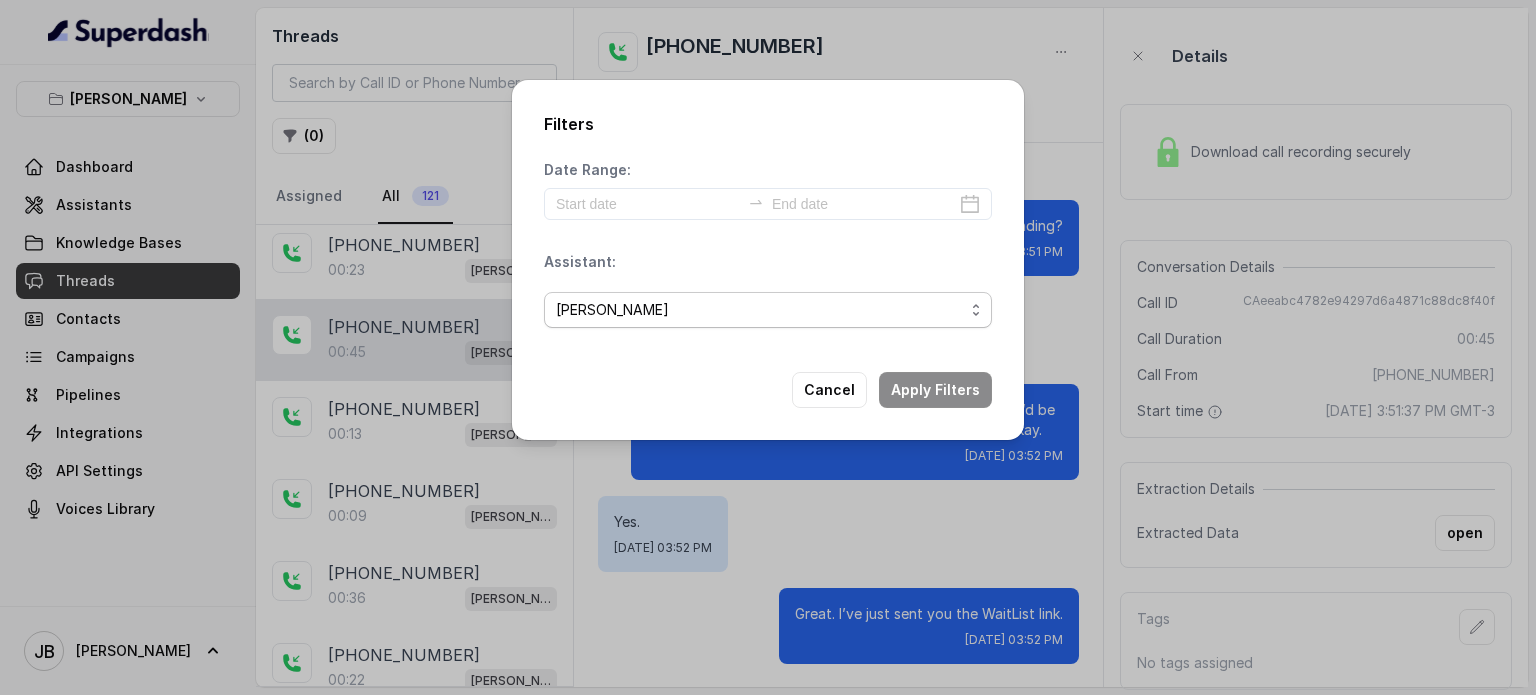 click on "(Select Assistant) Copy of Client Name / Testing Chelsea Corner Copy of Testing Environment" at bounding box center (768, 310) 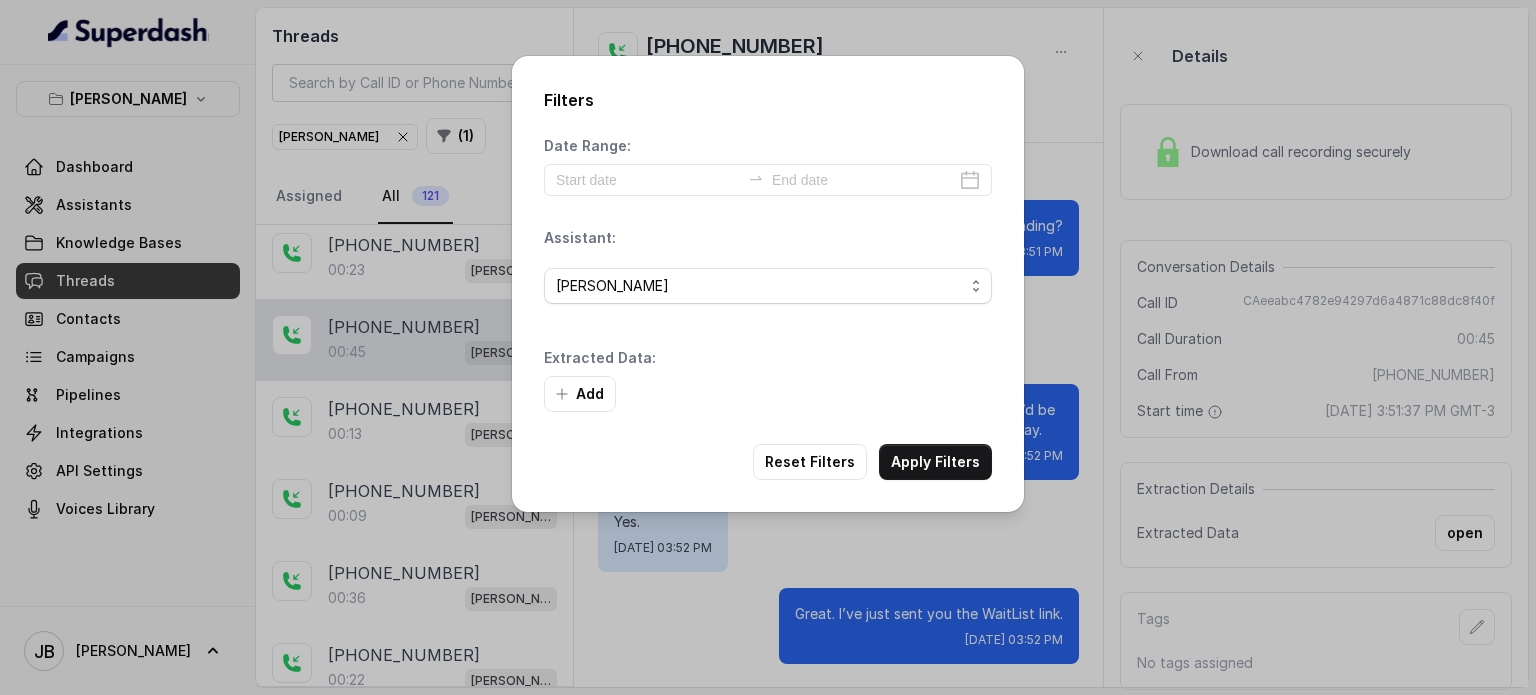 click on "Date Range: Assistant: (Select Assistant) Copy of Client Name / Testing Chelsea Corner Copy of Testing Environment Extracted Data:  Add" at bounding box center (768, 274) 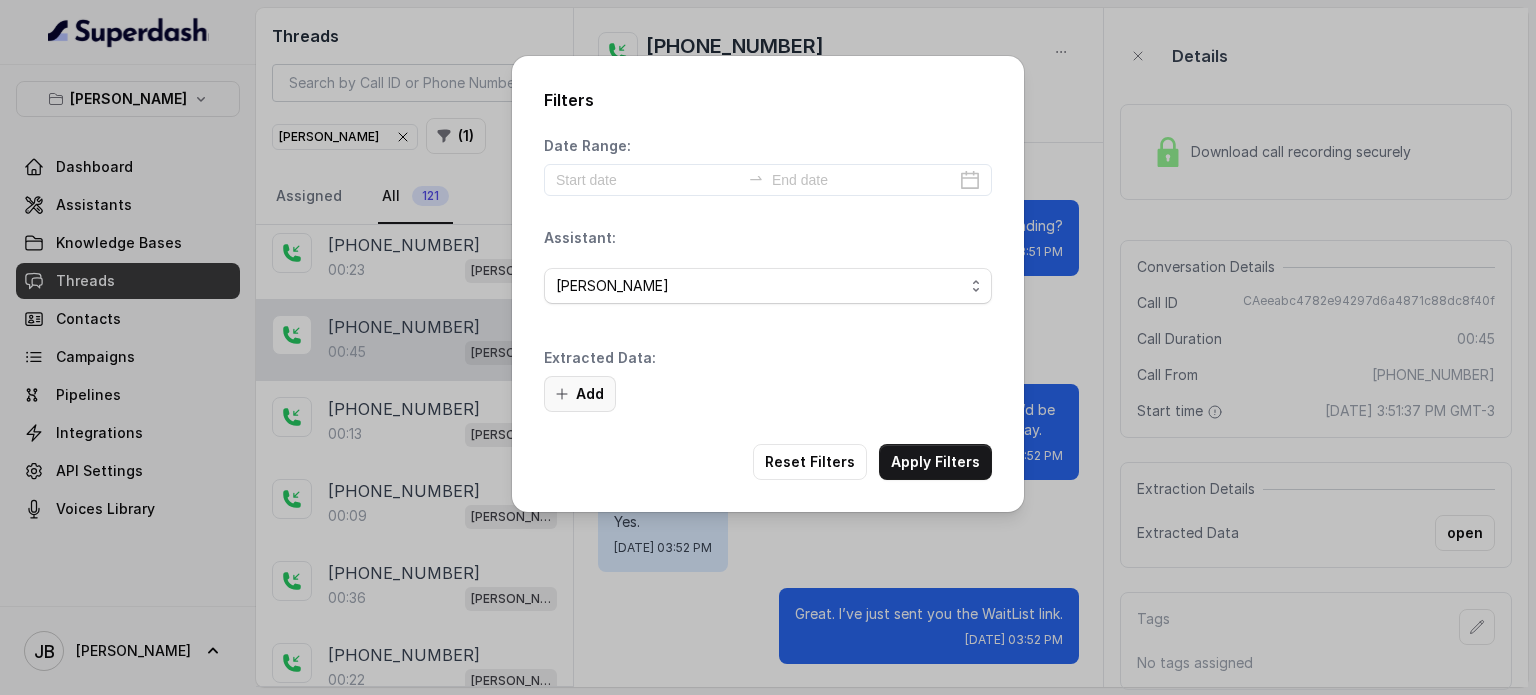 click on "Extracted Data:  Add" at bounding box center (768, 380) 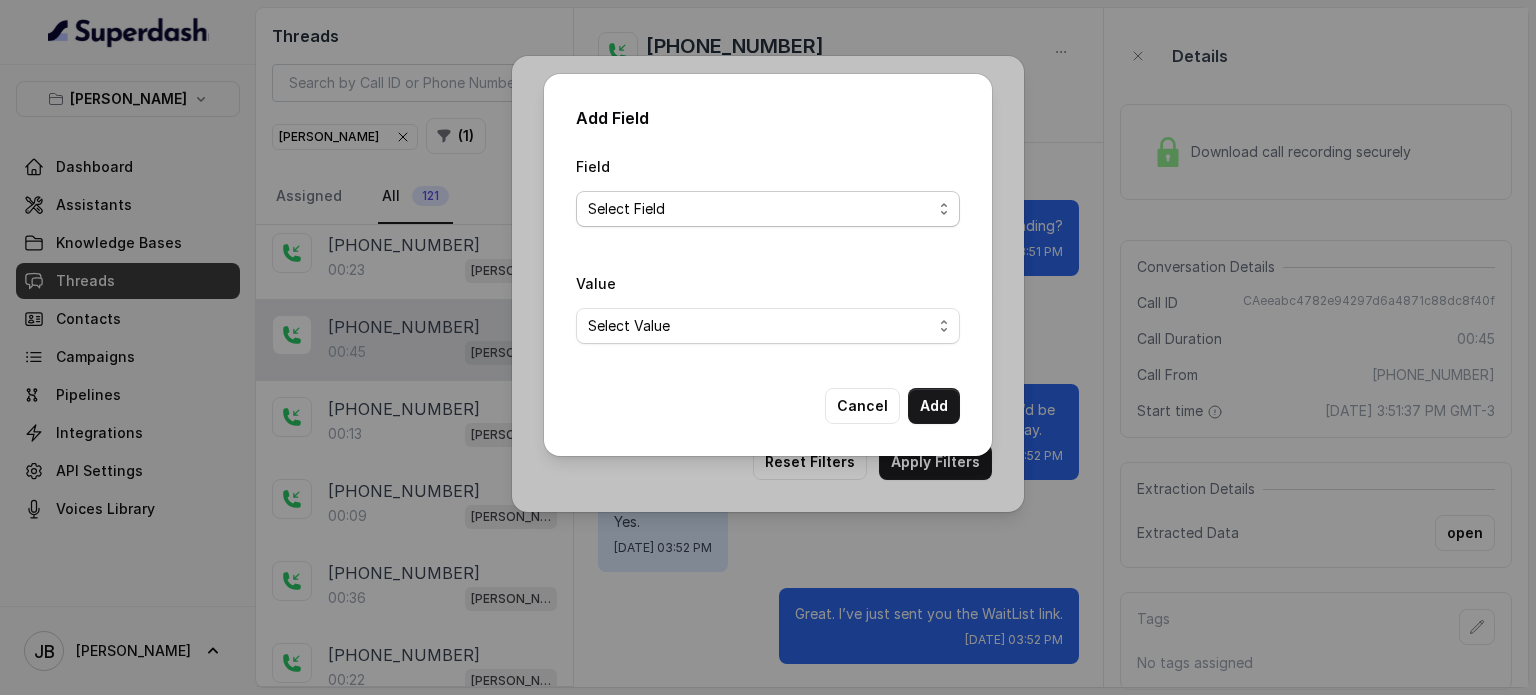 click on "Select Field Text Sent? Reason for sending text Human Transfer Reason for transfering Reason for calling DetectedError Event Mention Reason for Event AITolerance Restaurant Name Speak In Spanish Party Size Menu Mention (Yes/No) Google AI Assistant Calls Highlights" at bounding box center [768, 209] 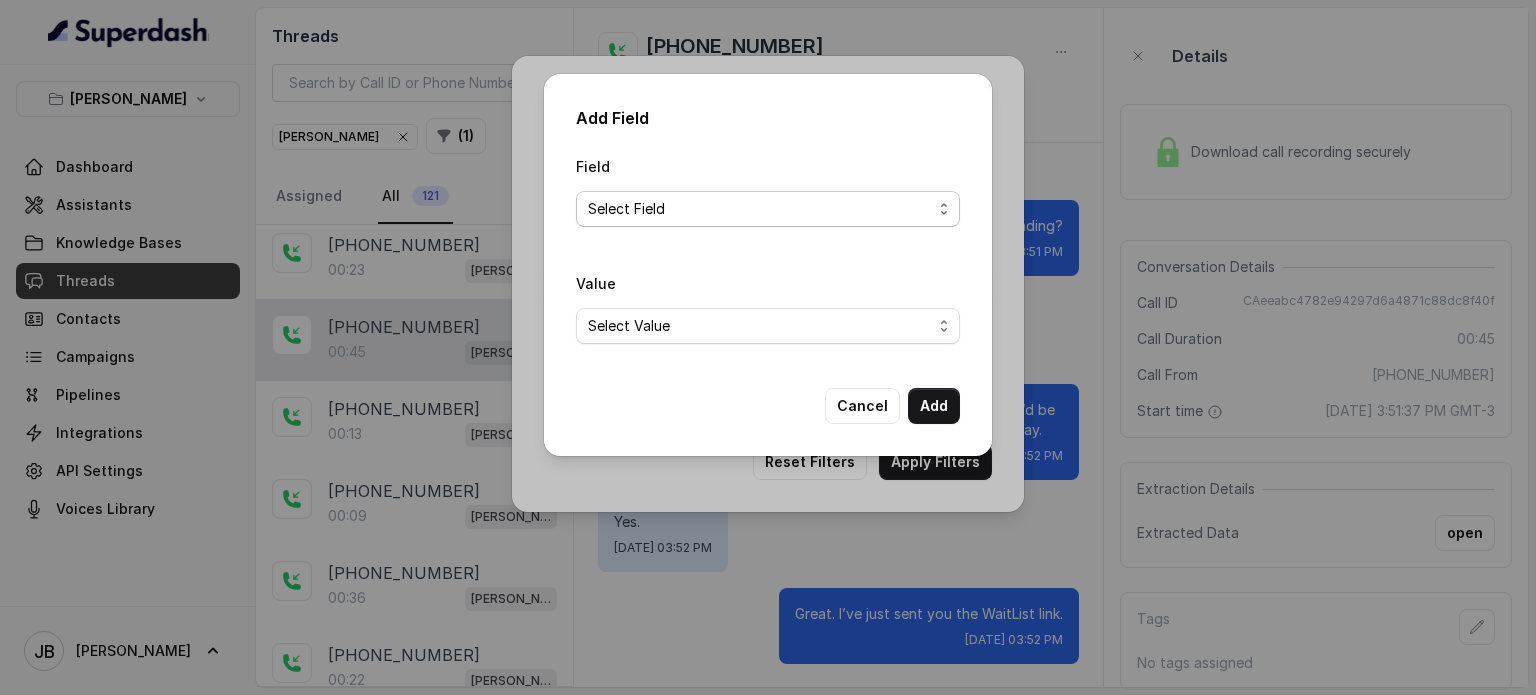 select on "Reason for calling" 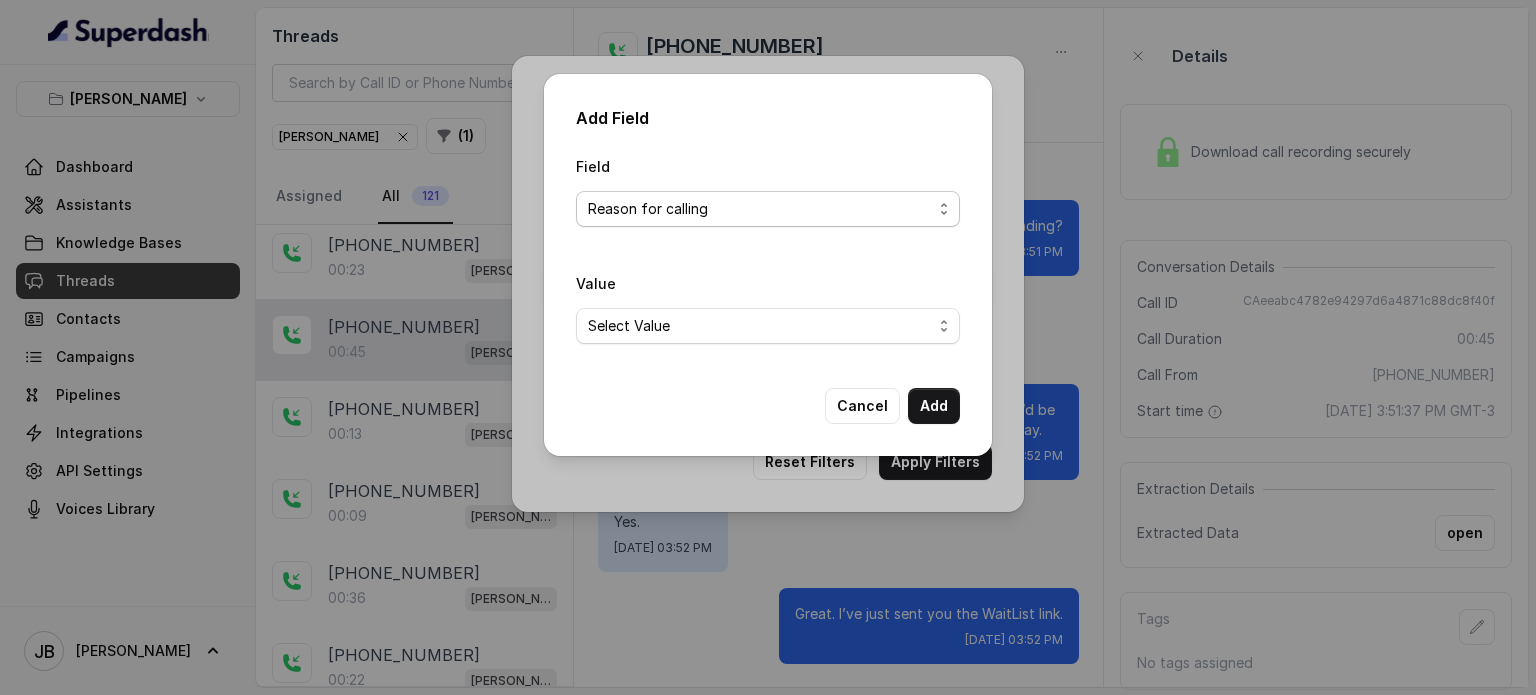 click on "Select Field Text Sent? Reason for sending text Human Transfer Reason for transfering Reason for calling DetectedError Event Mention Reason for Event AITolerance Restaurant Name Speak In Spanish Party Size Menu Mention (Yes/No) Google AI Assistant Calls Highlights" at bounding box center (768, 209) 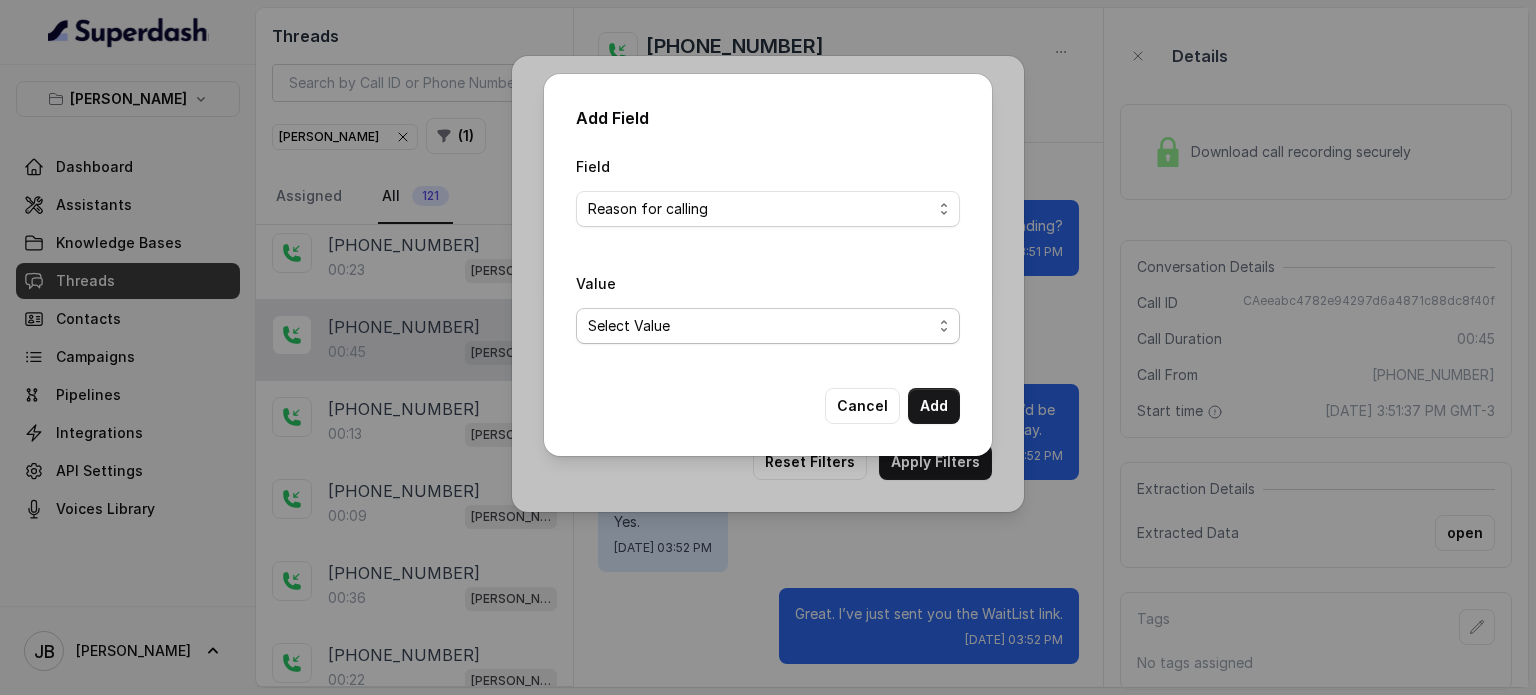 click on "Select Value Unclassified Making a Reservation or Inquiring About Reservations Placing an Order for Takeout or Delivery Menu Inquiries and Special Dietary Needs Request to speak to a human, to a person, to customer service, to the host or the hostess Questions About Restaurant Hours and Wait Times General Information and Amenities Assistance with Online Platforms and Technical Issues Employment Opportunities or Business Inquiries Special Event or Holiday Inquiry Lost Items Inquiries" at bounding box center [768, 326] 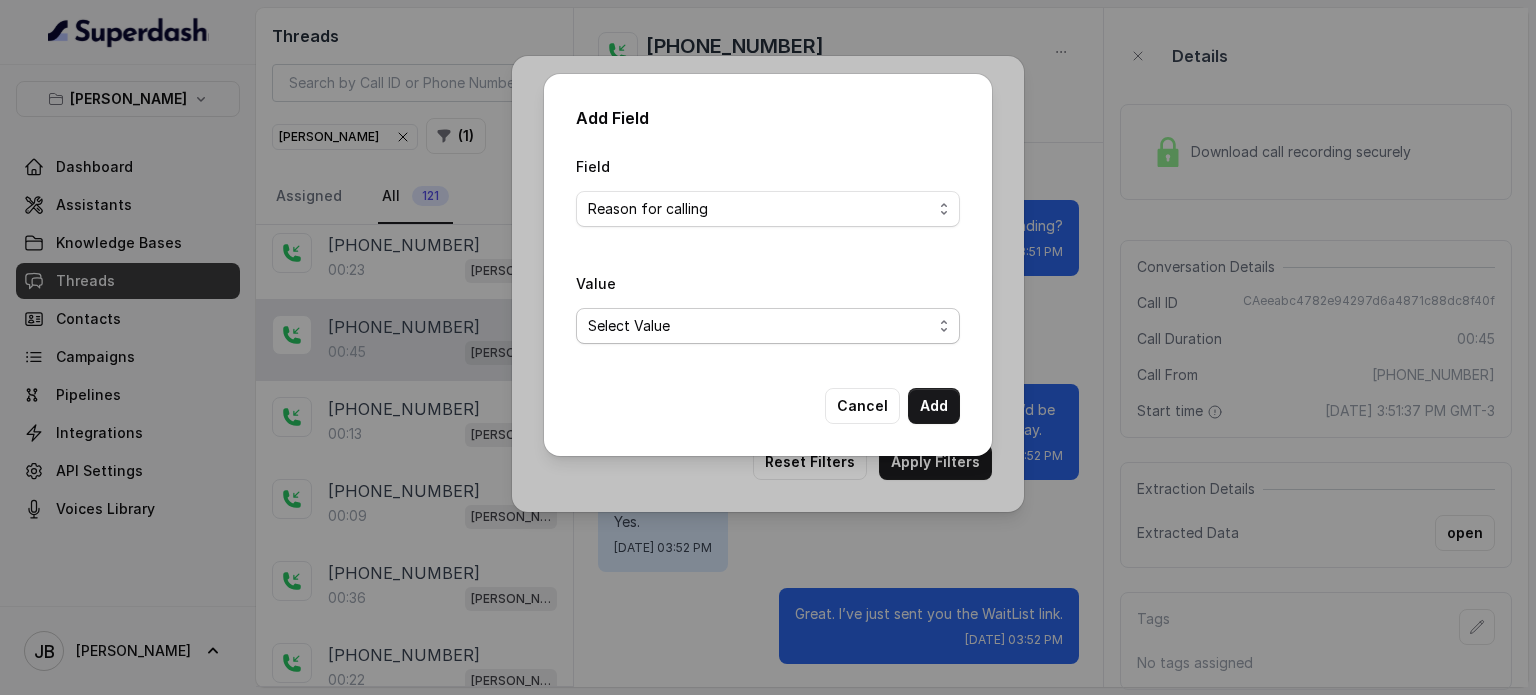 select on "General Information and Amenities" 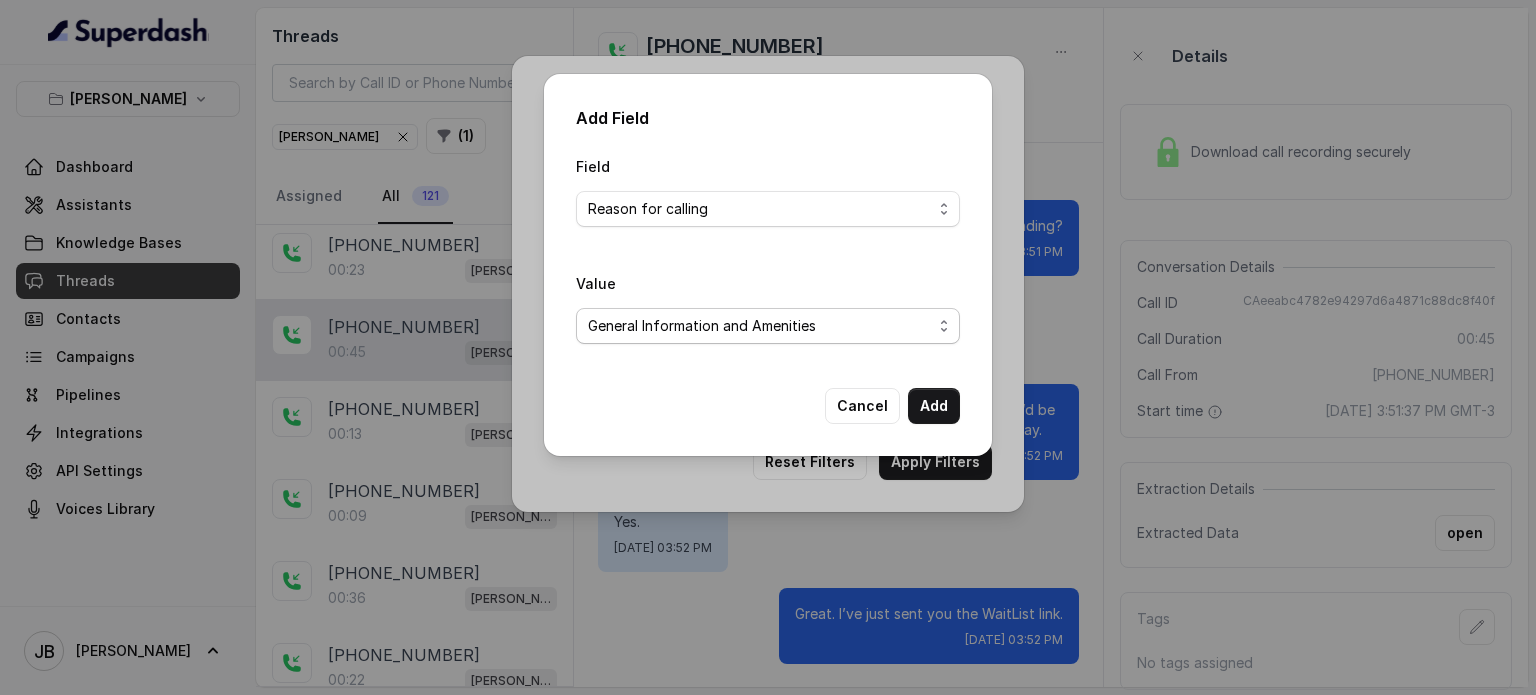 click on "Select Value Unclassified Making a Reservation or Inquiring About Reservations Placing an Order for Takeout or Delivery Menu Inquiries and Special Dietary Needs Request to speak to a human, to a person, to customer service, to the host or the hostess Questions About Restaurant Hours and Wait Times General Information and Amenities Assistance with Online Platforms and Technical Issues Employment Opportunities or Business Inquiries Special Event or Holiday Inquiry Lost Items Inquiries" at bounding box center [768, 326] 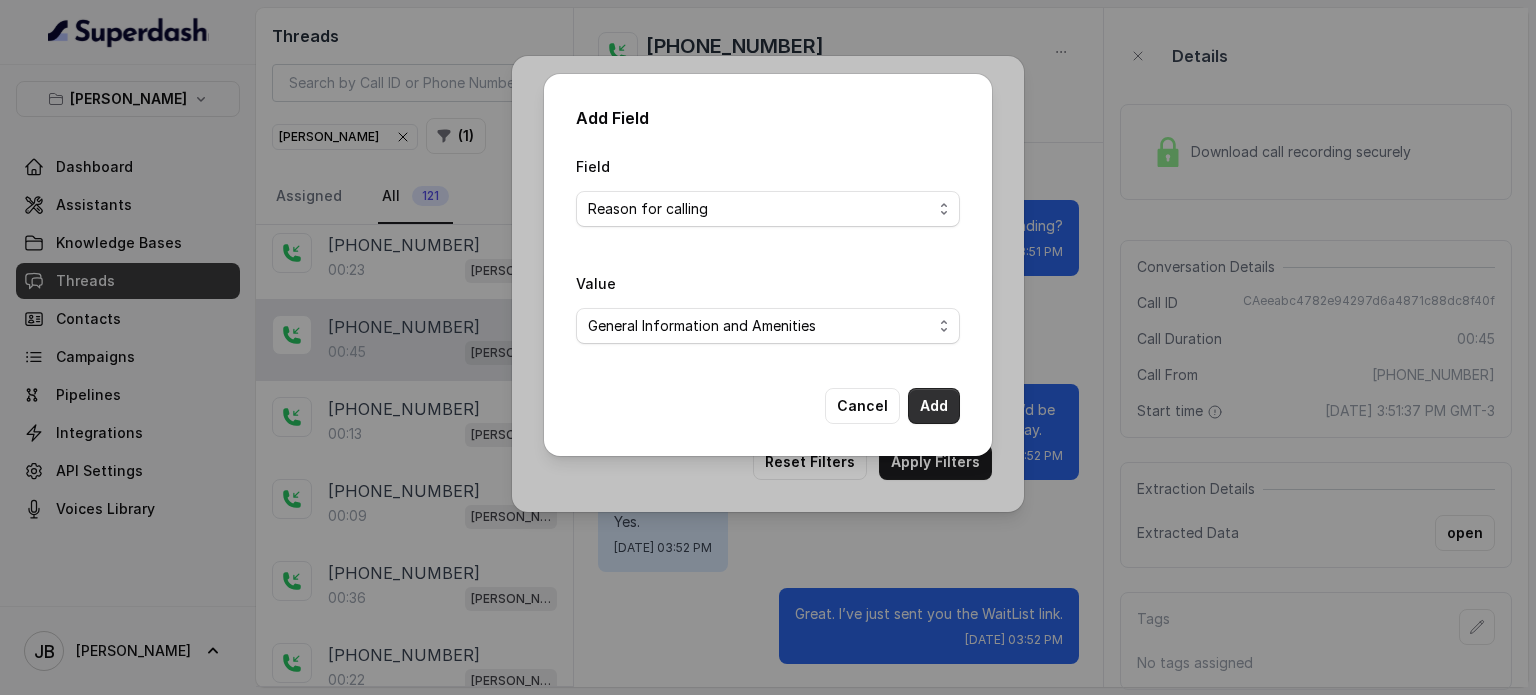click on "Add" at bounding box center [934, 406] 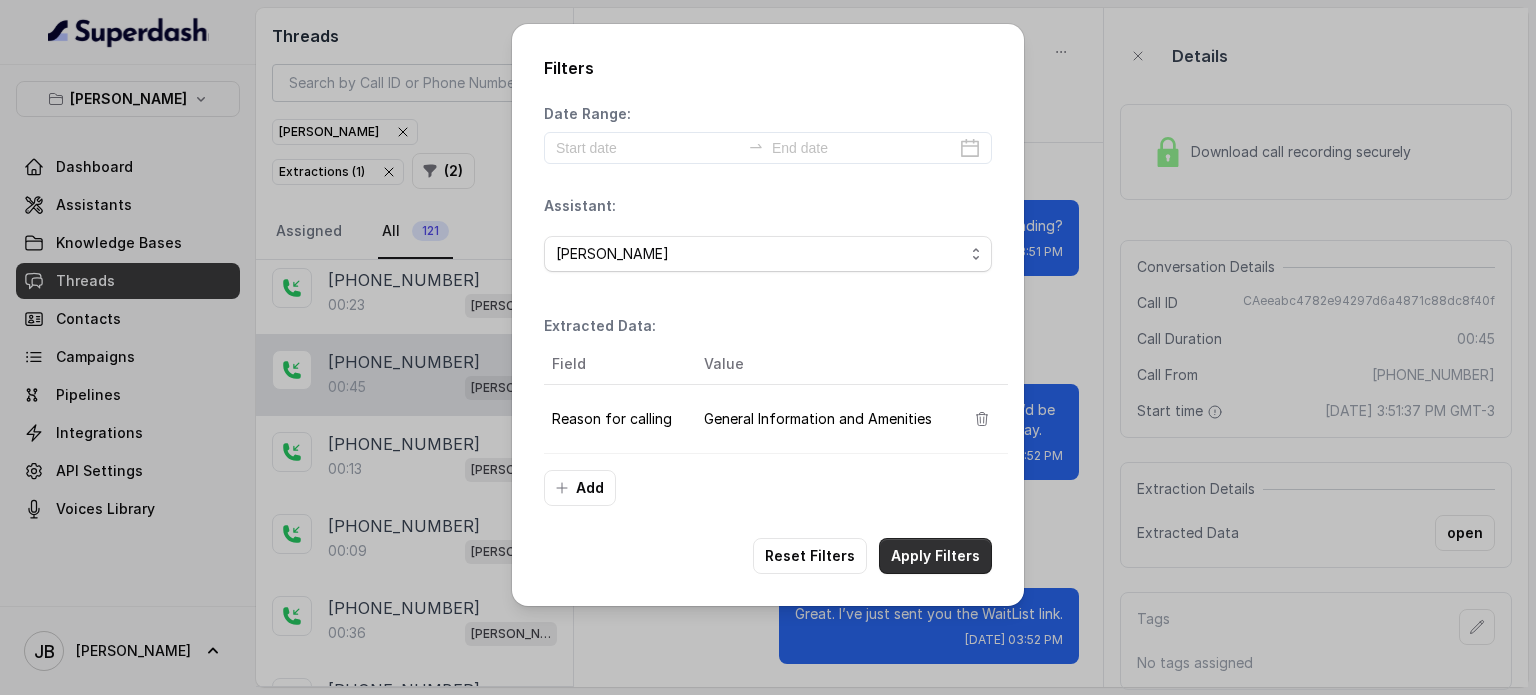 click on "Apply Filters" at bounding box center (935, 556) 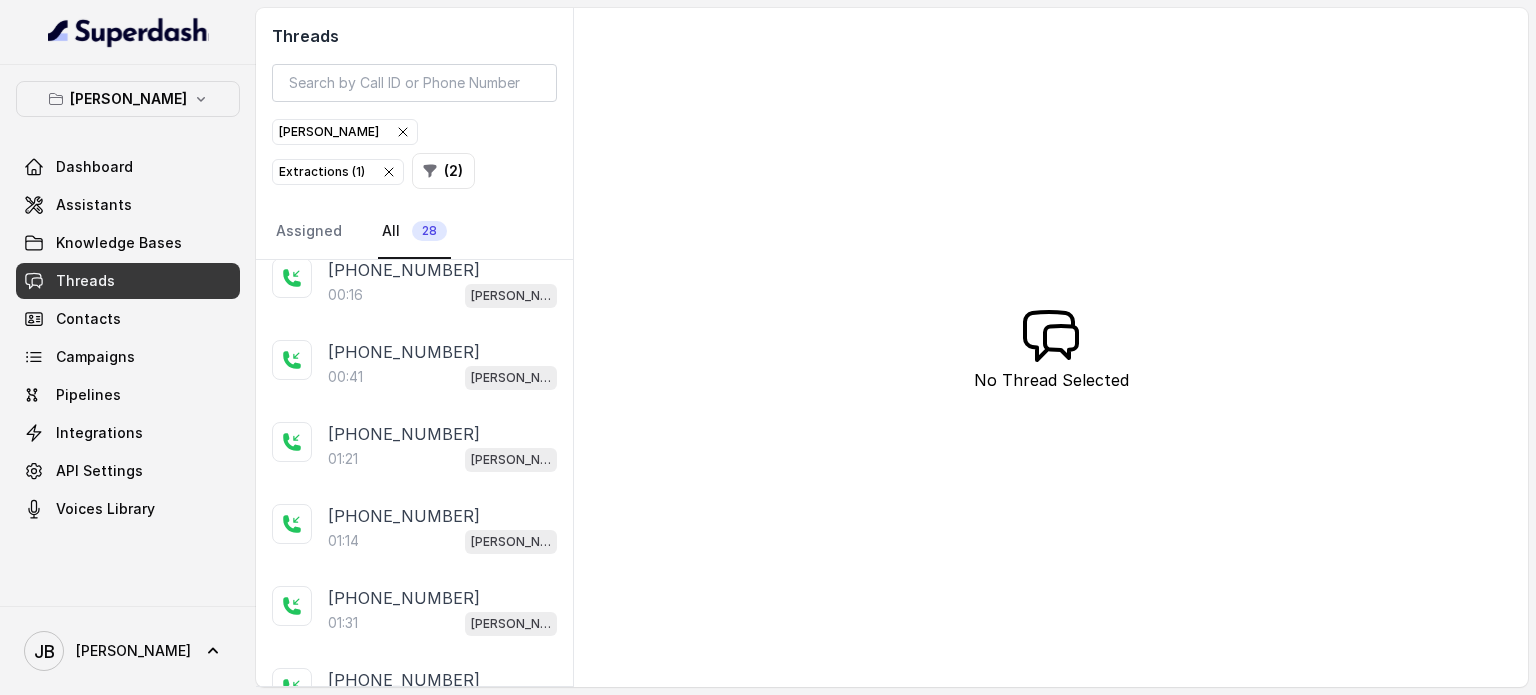 scroll, scrollTop: 571, scrollLeft: 0, axis: vertical 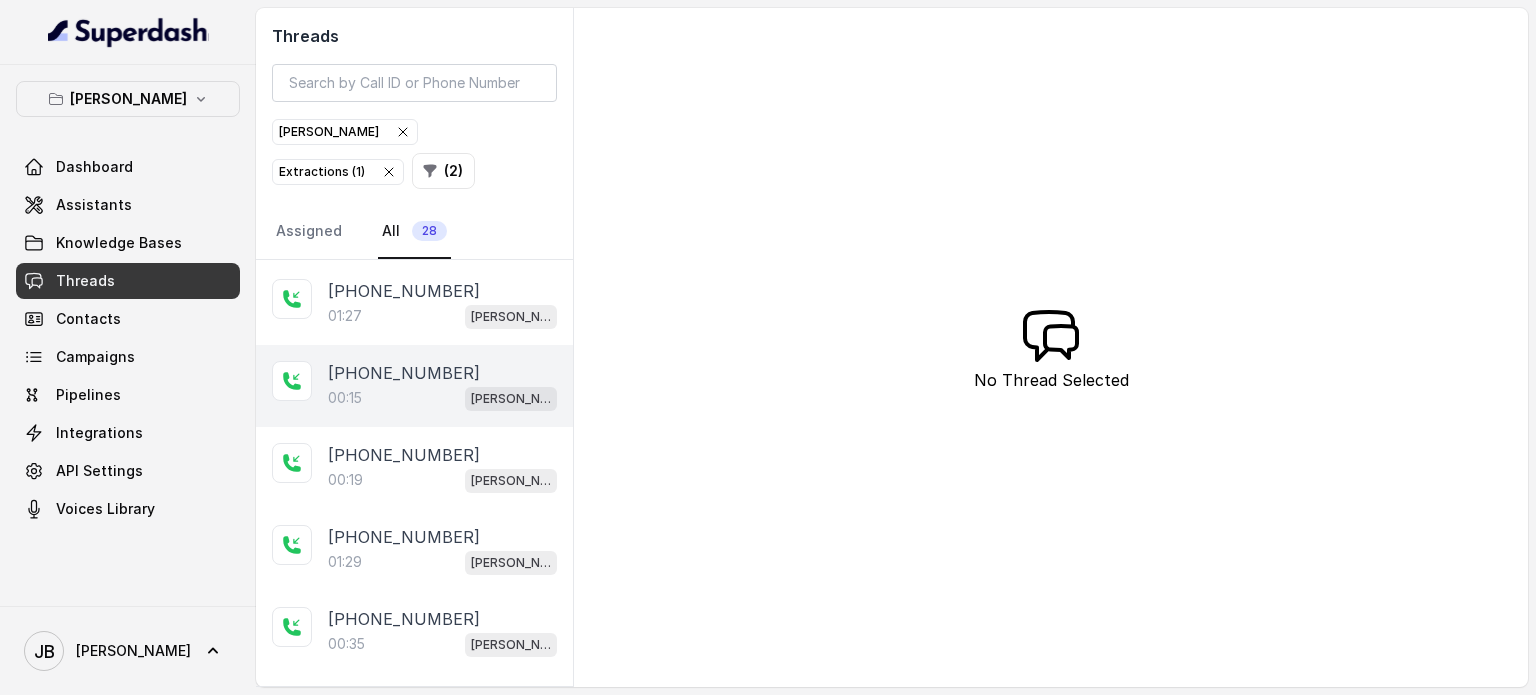 click on "00:15 Chelsea Corner" at bounding box center [442, 398] 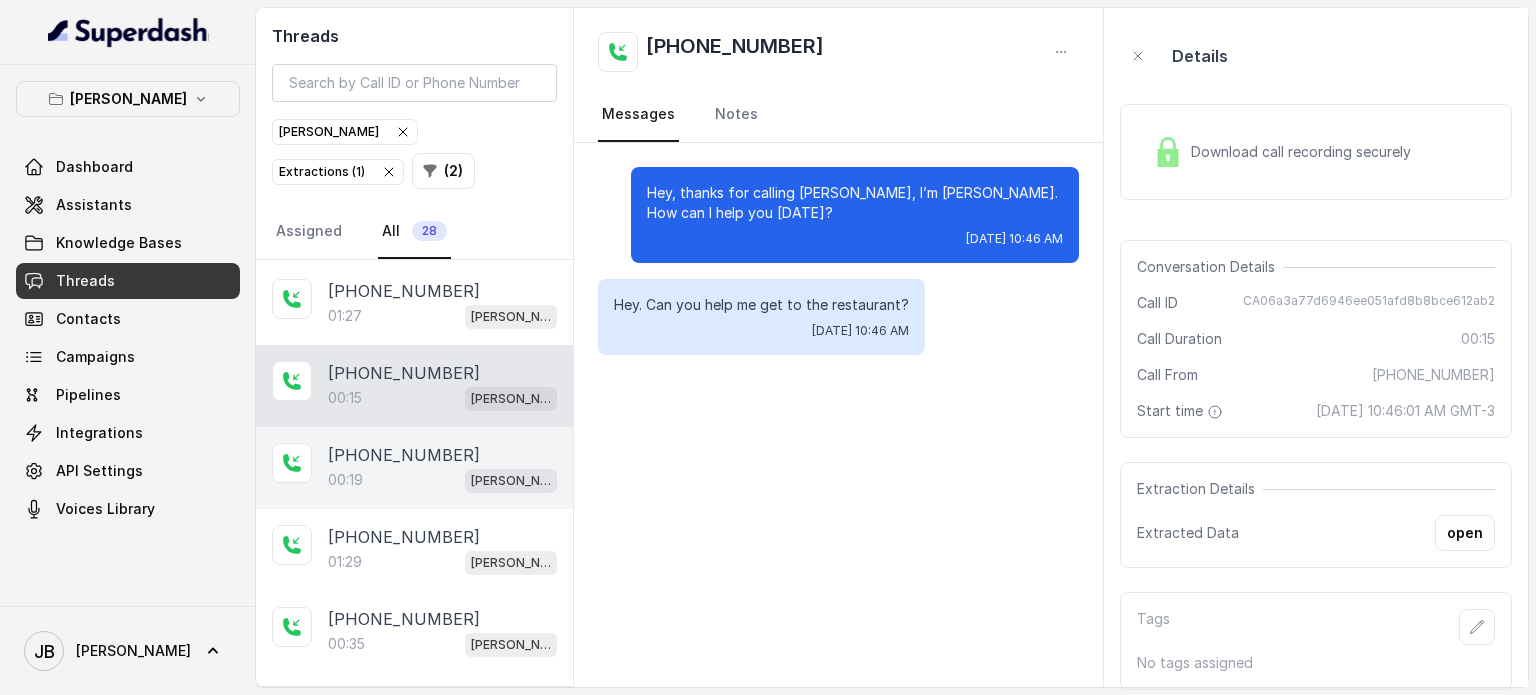 click on "00:19 Chelsea Corner" at bounding box center [442, 480] 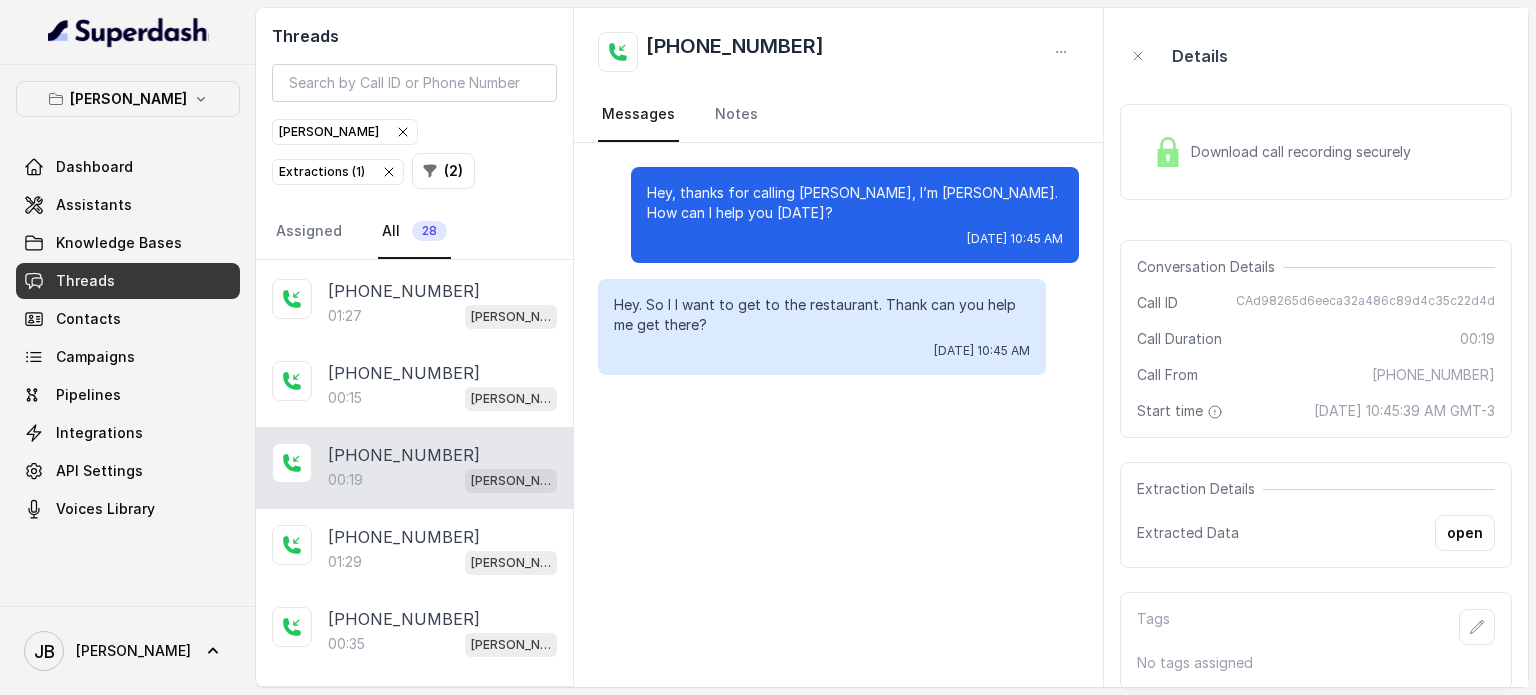 click on "Hey, thanks for calling Chelsea Corner, I’m John. How can I help you today? Wed, Jul 16, 2025, 10:45 AM Hey. So I I want to get to the restaurant. Thank can you help me get there? Wed, Jul 16, 2025, 10:45 AM" at bounding box center [838, 415] 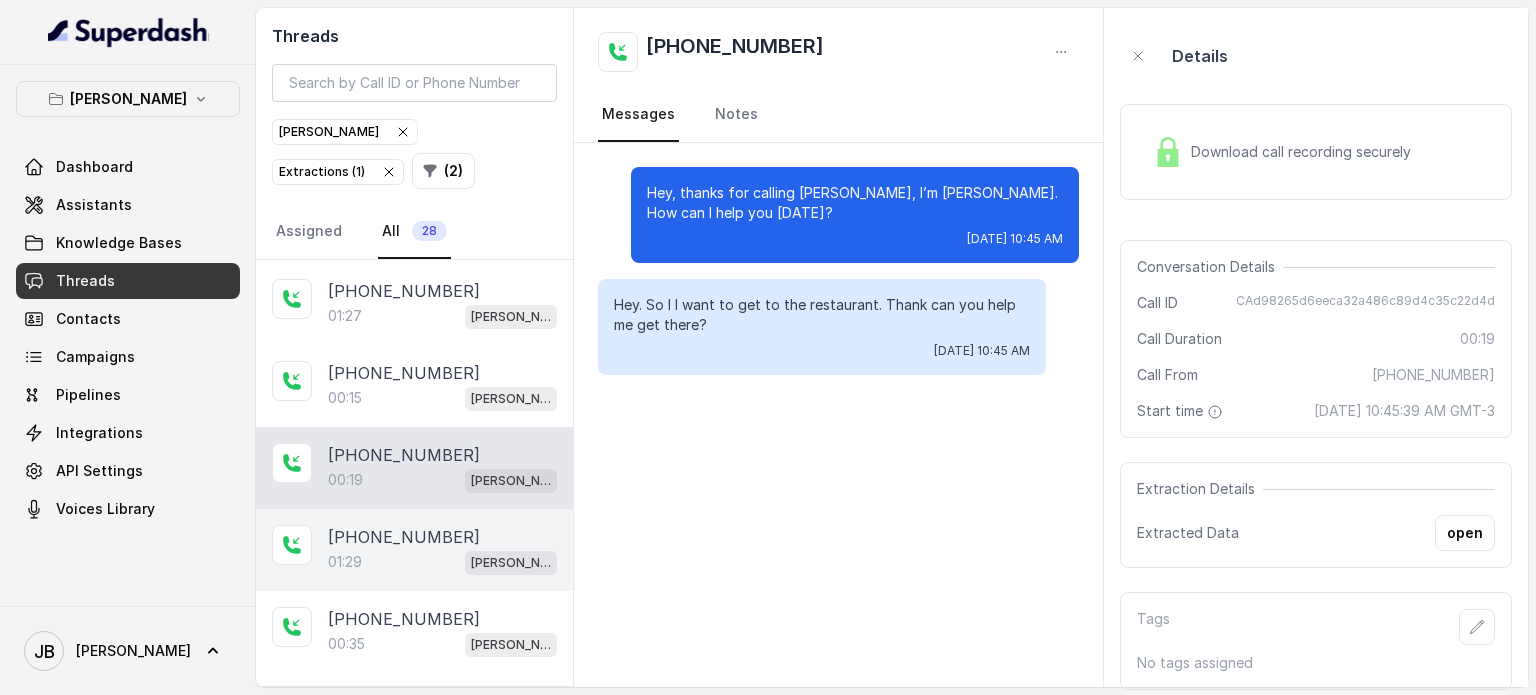 click on "01:29 Chelsea Corner" at bounding box center [442, 562] 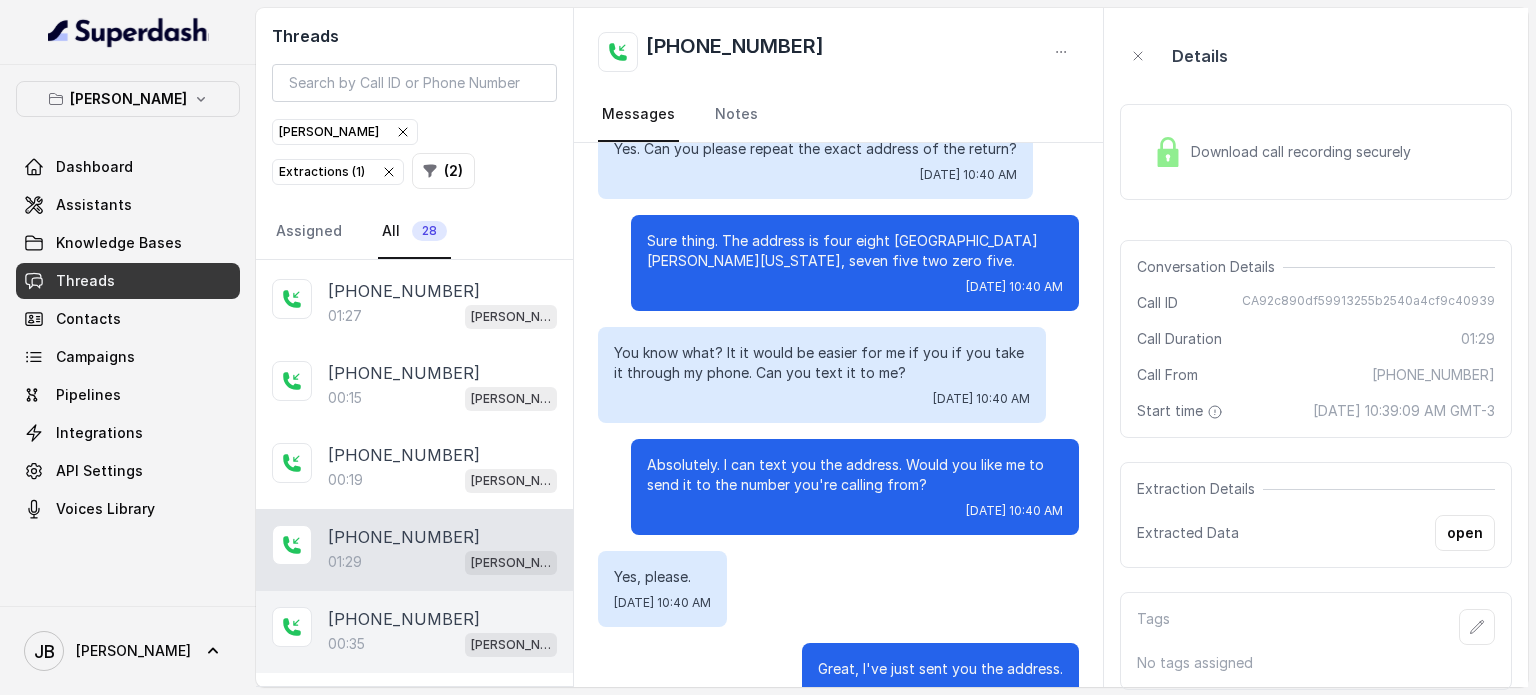scroll, scrollTop: 700, scrollLeft: 0, axis: vertical 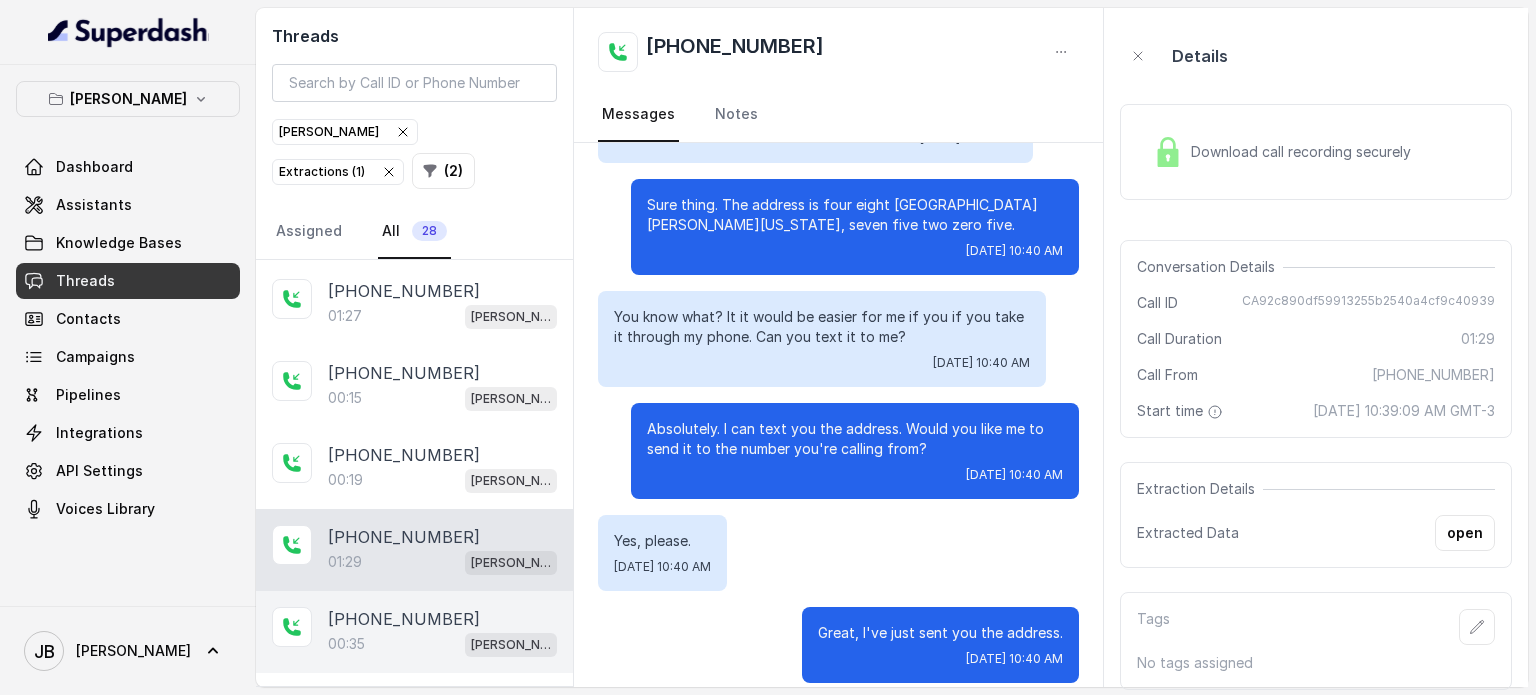 click on "+14044822738" at bounding box center [404, 619] 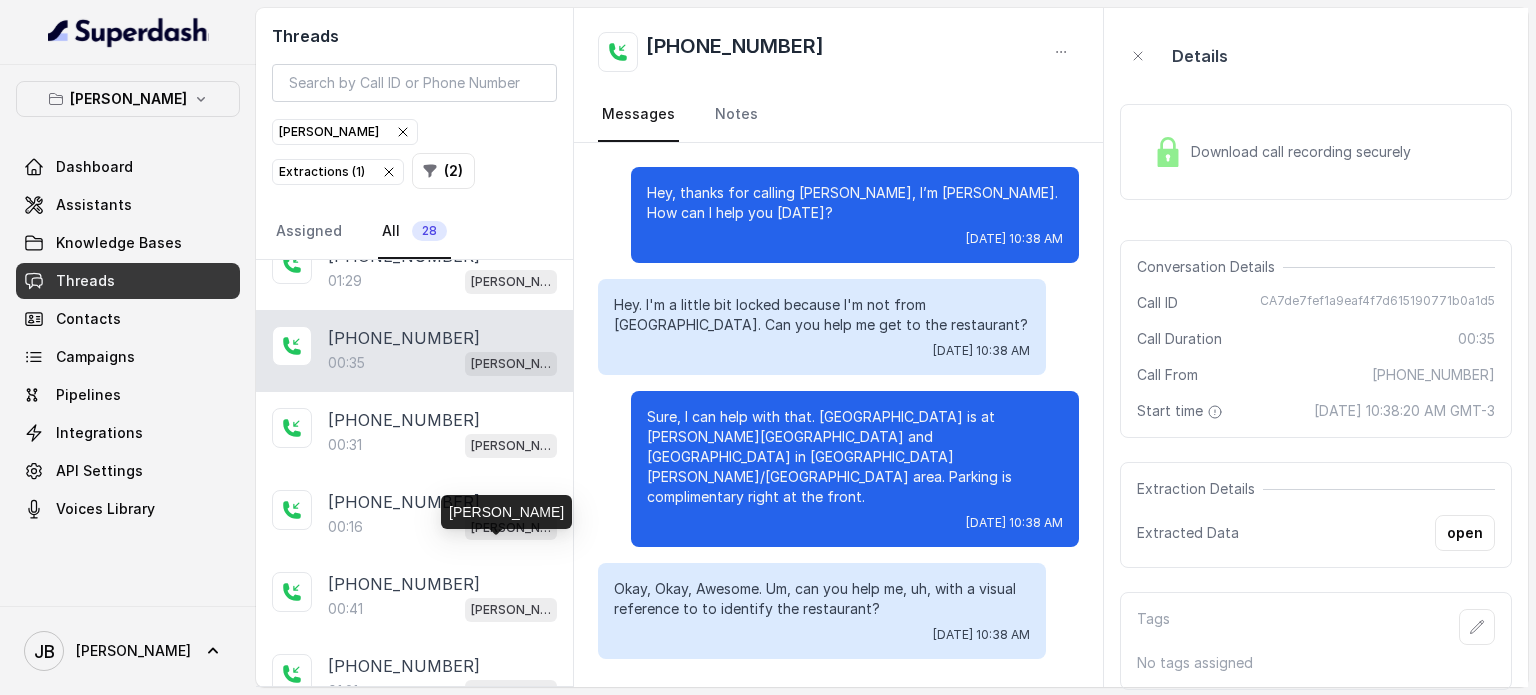 scroll, scrollTop: 1271, scrollLeft: 0, axis: vertical 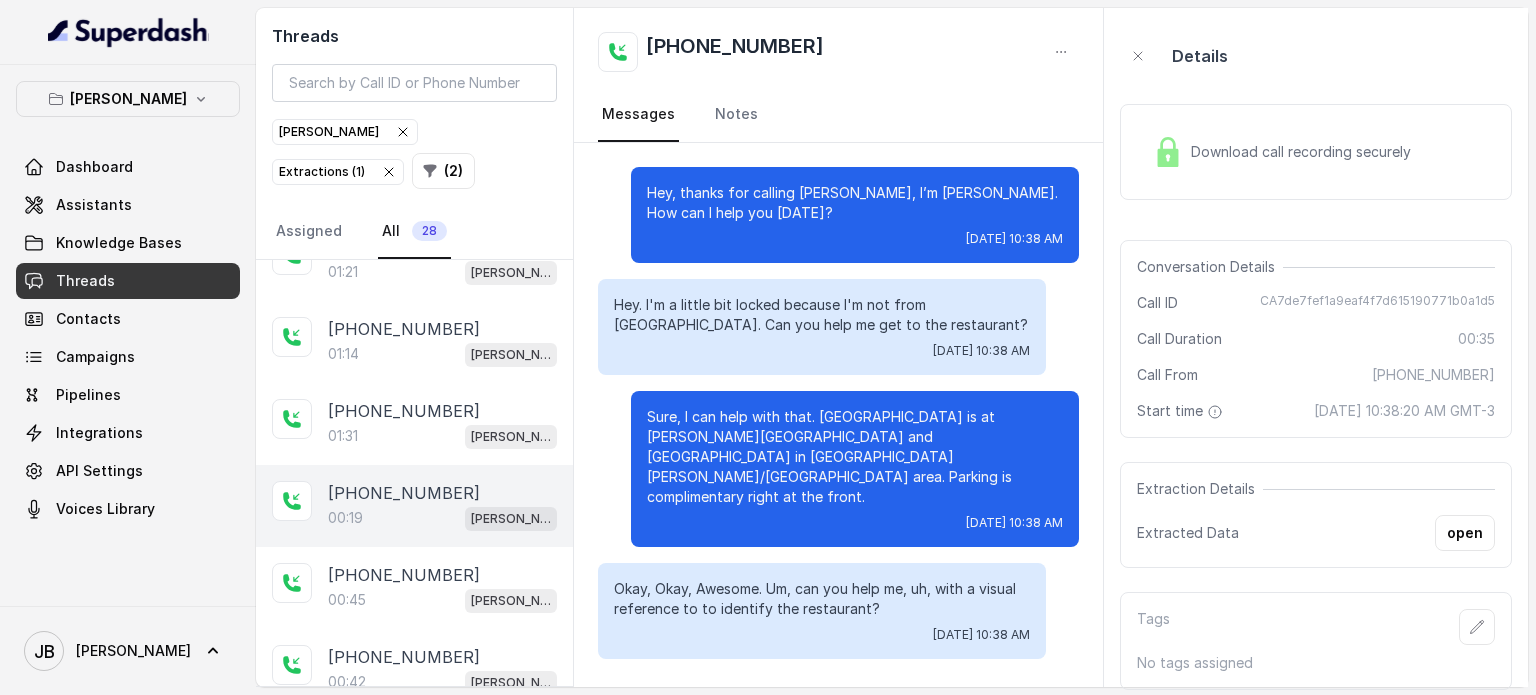 click on "+14044822738" at bounding box center [404, 493] 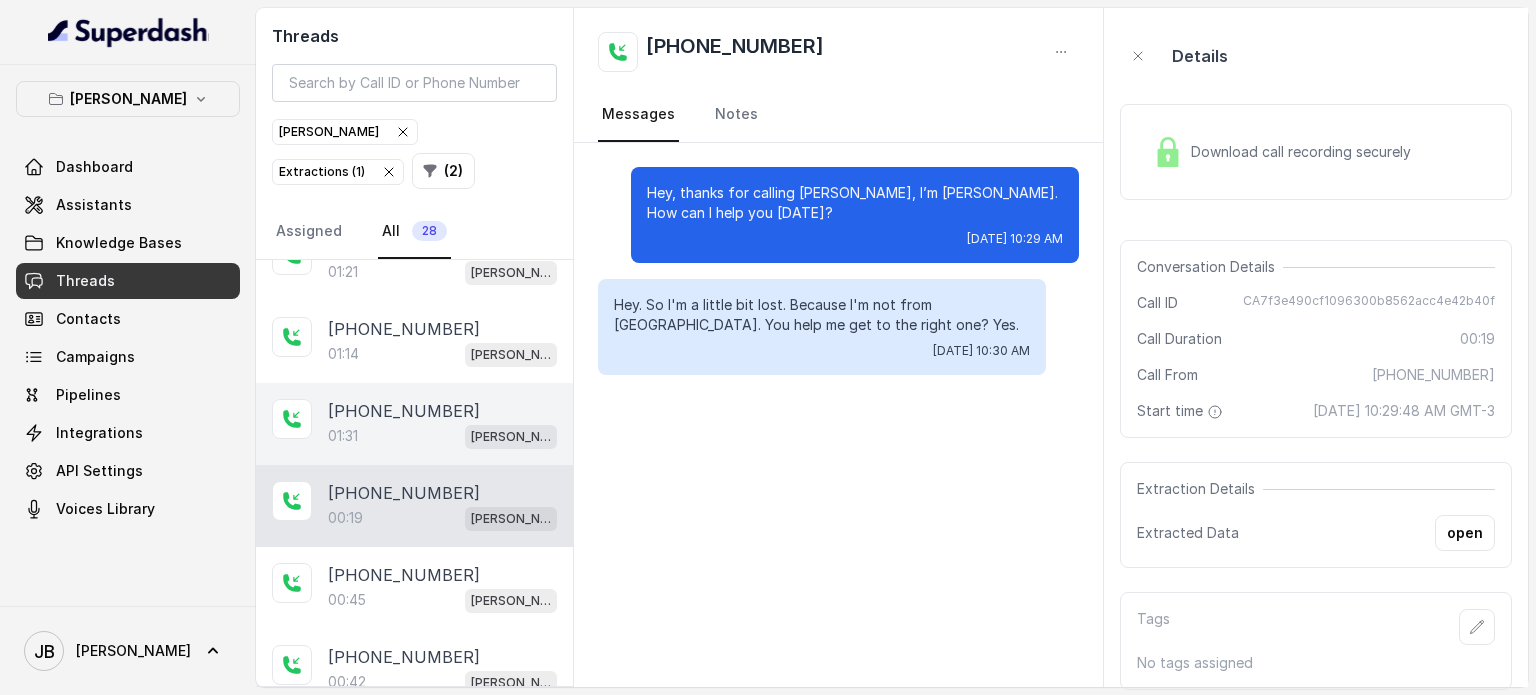 drag, startPoint x: 355, startPoint y: 434, endPoint x: 353, endPoint y: 422, distance: 12.165525 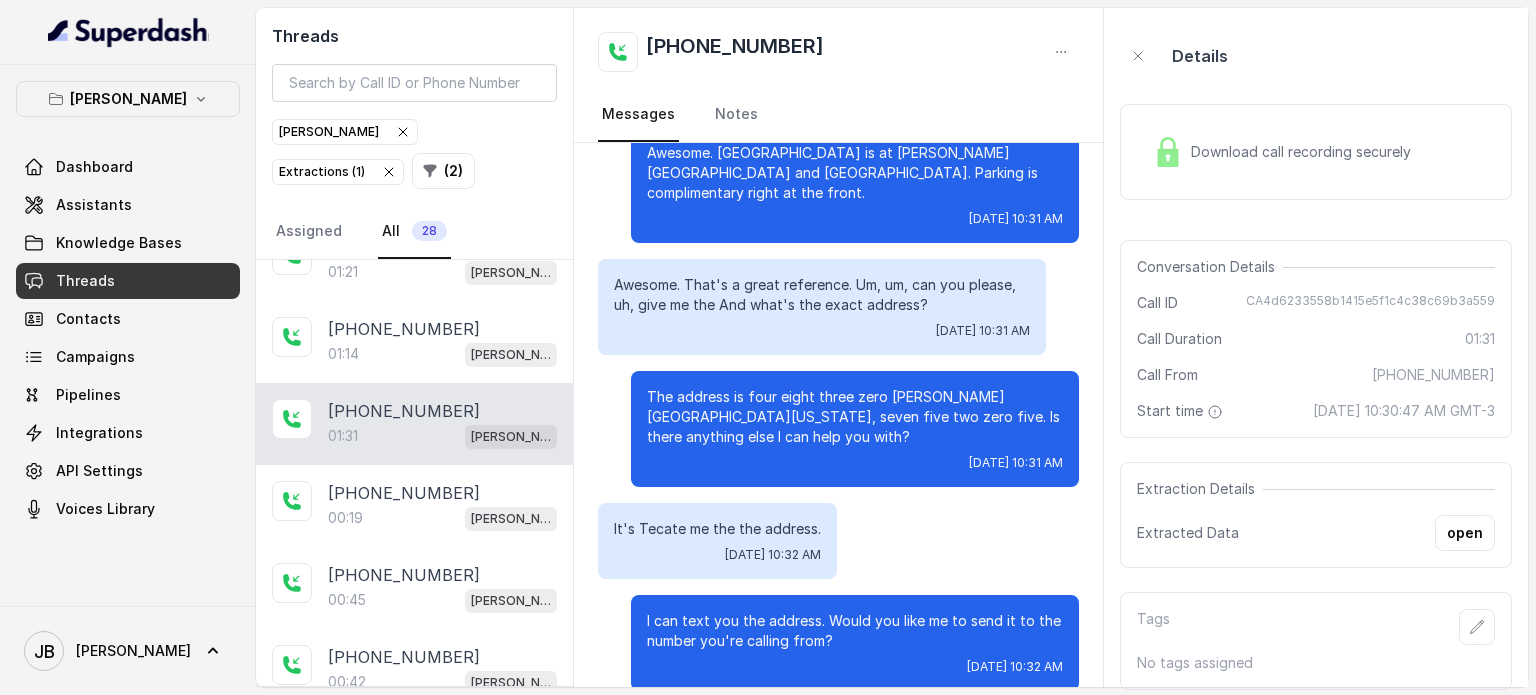 scroll, scrollTop: 743, scrollLeft: 0, axis: vertical 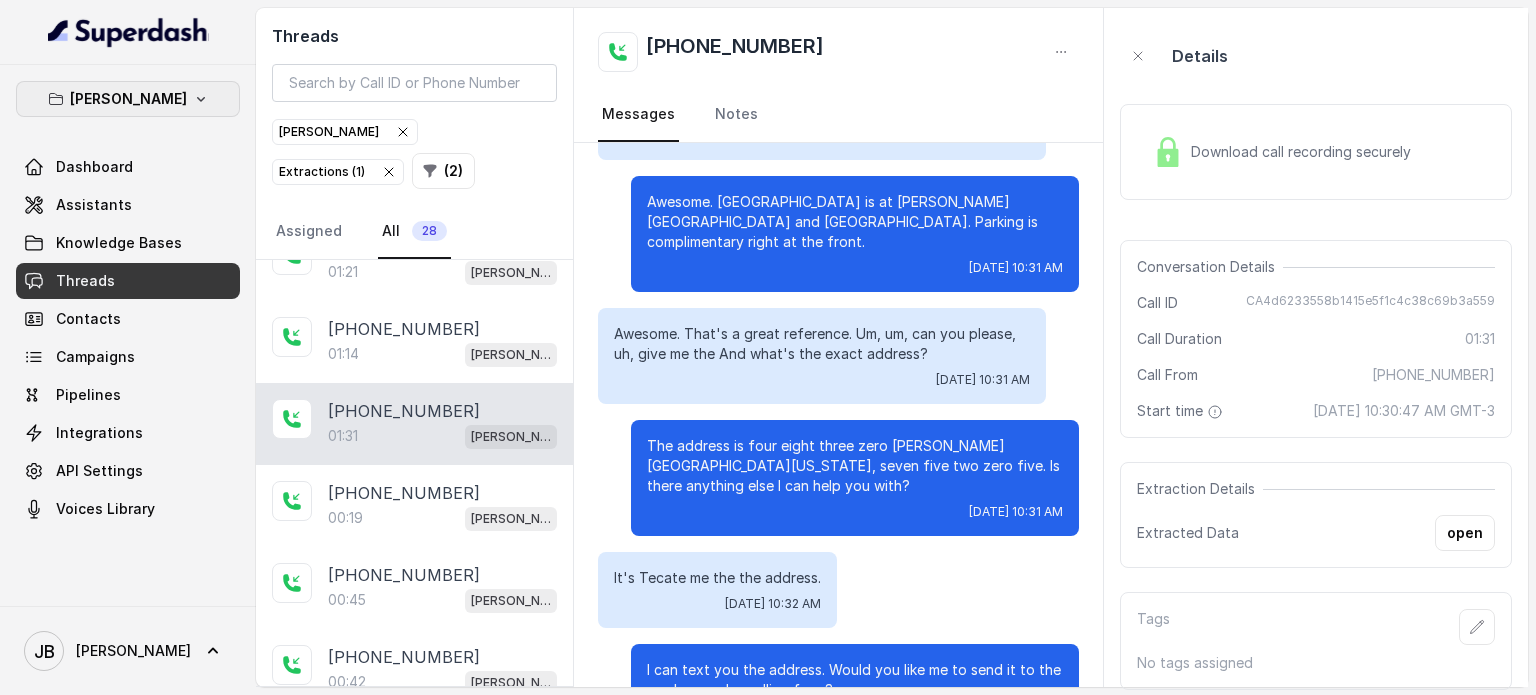 click on "Chelsea Corner" at bounding box center [128, 99] 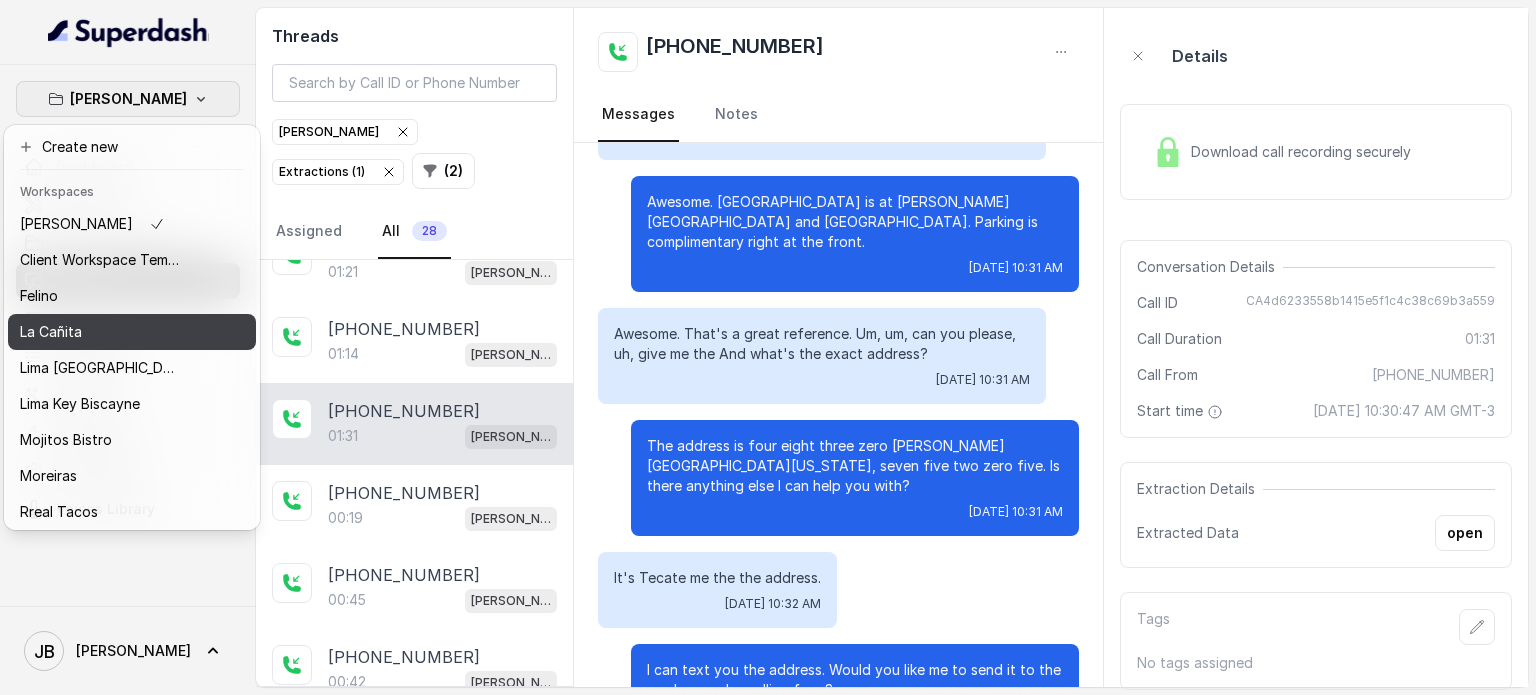 click on "Felino" at bounding box center (132, 296) 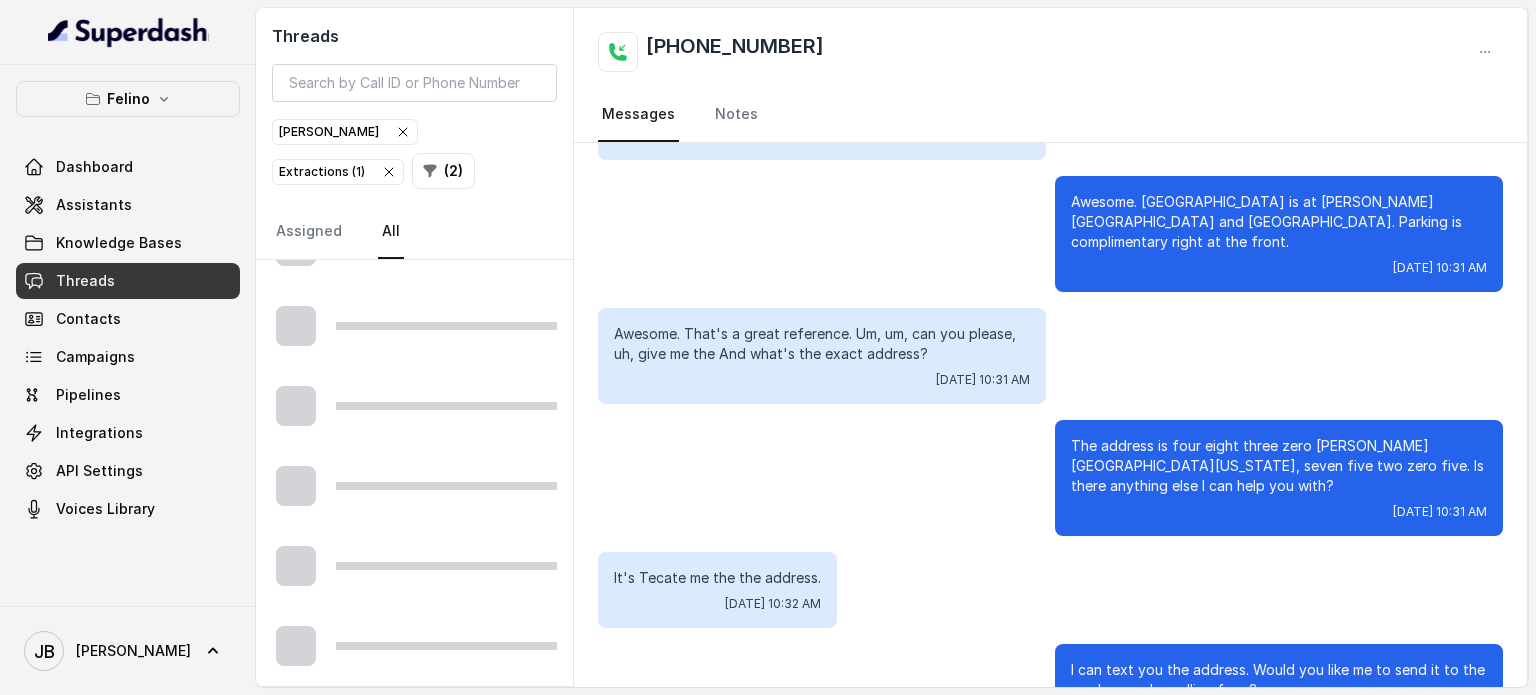 scroll, scrollTop: 1171, scrollLeft: 0, axis: vertical 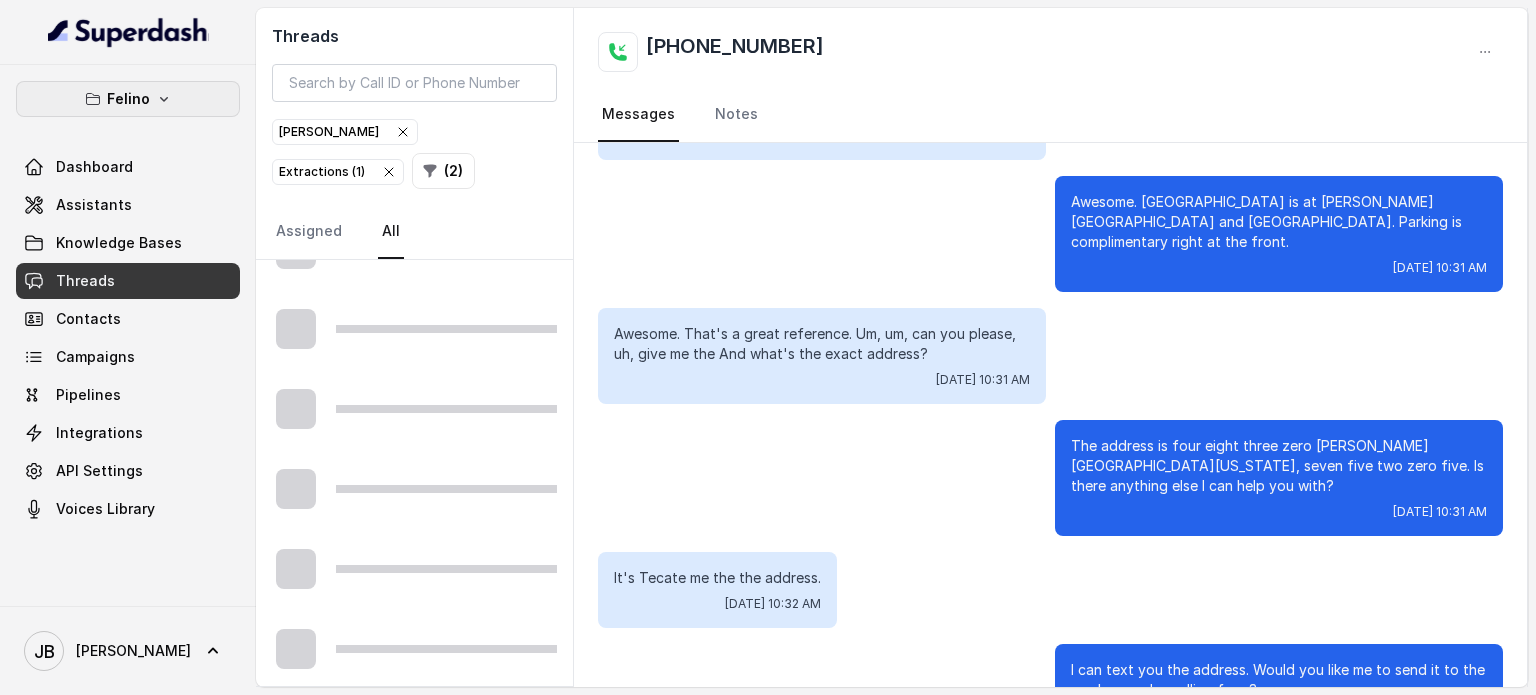 click on "Felino" at bounding box center (128, 99) 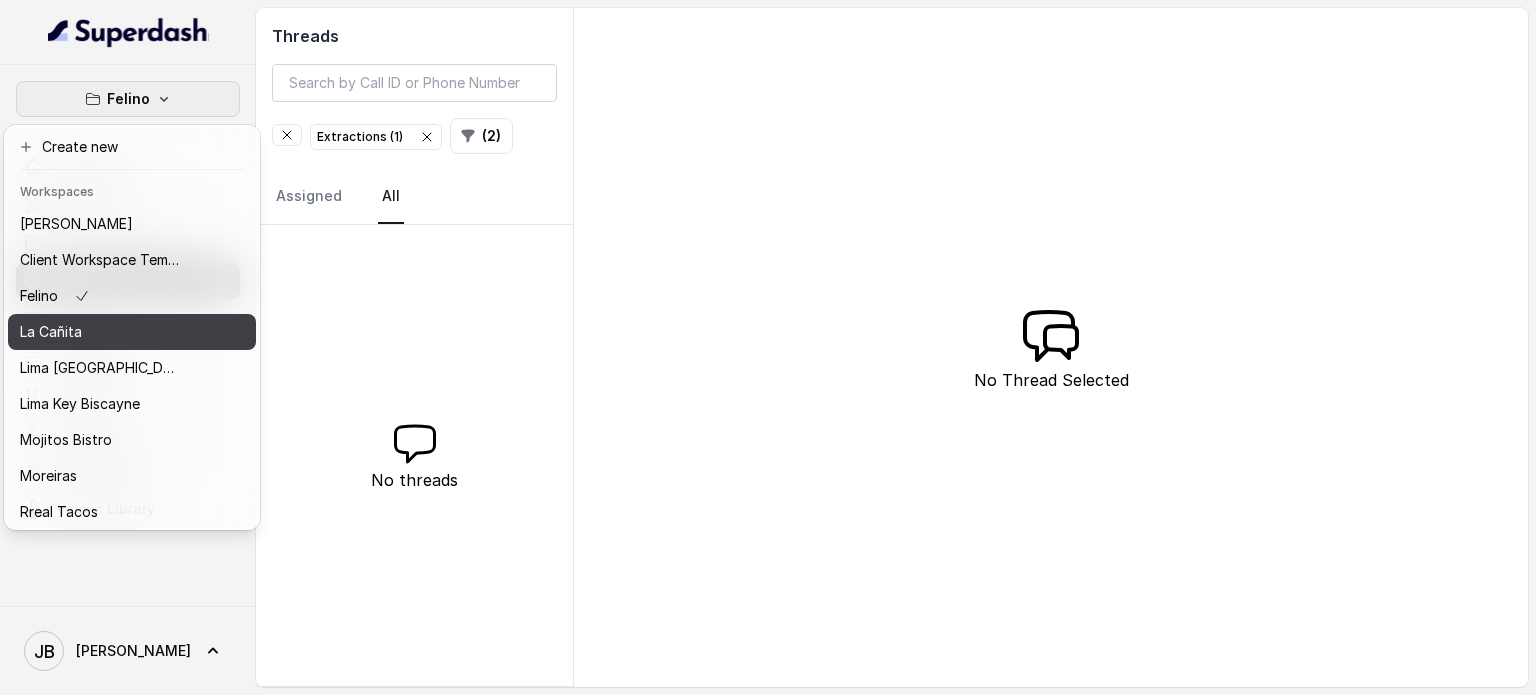 click on "La Cañita" at bounding box center (100, 332) 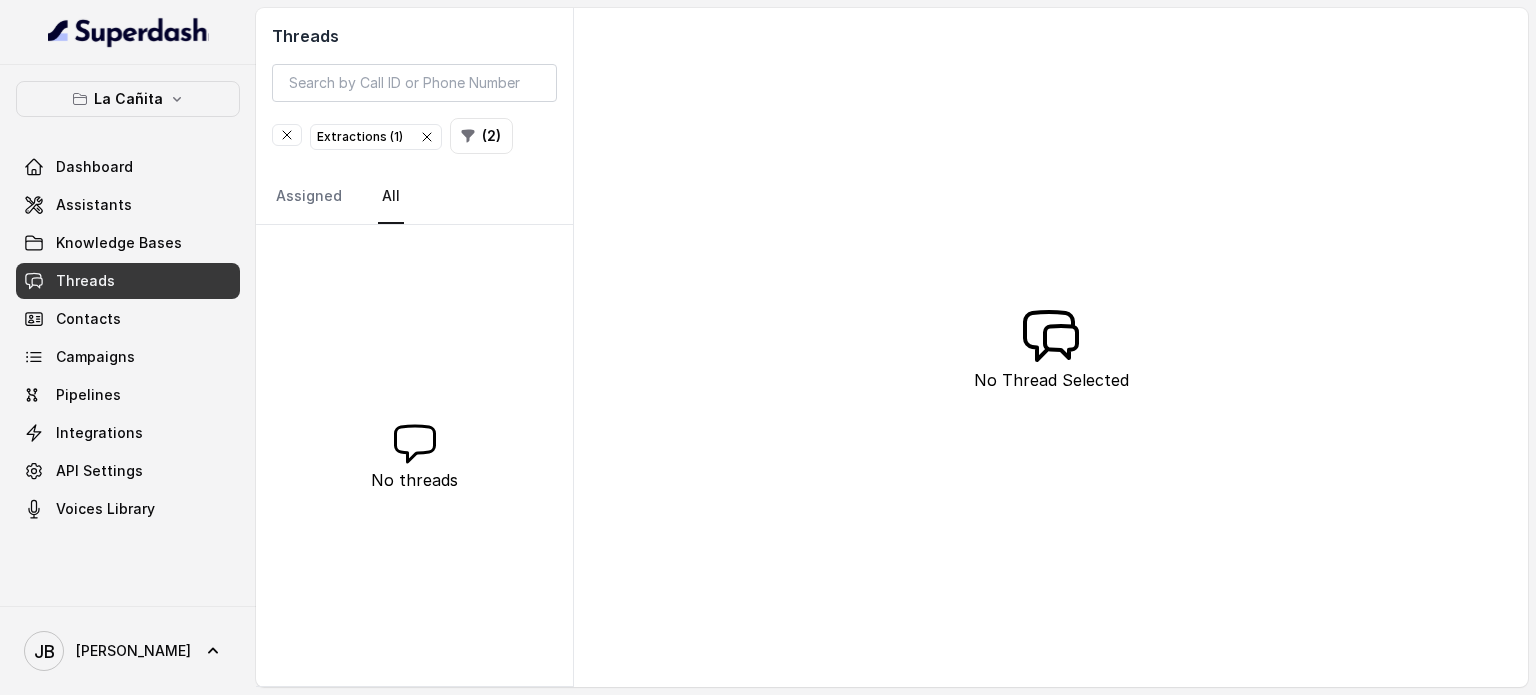 click at bounding box center [287, 135] 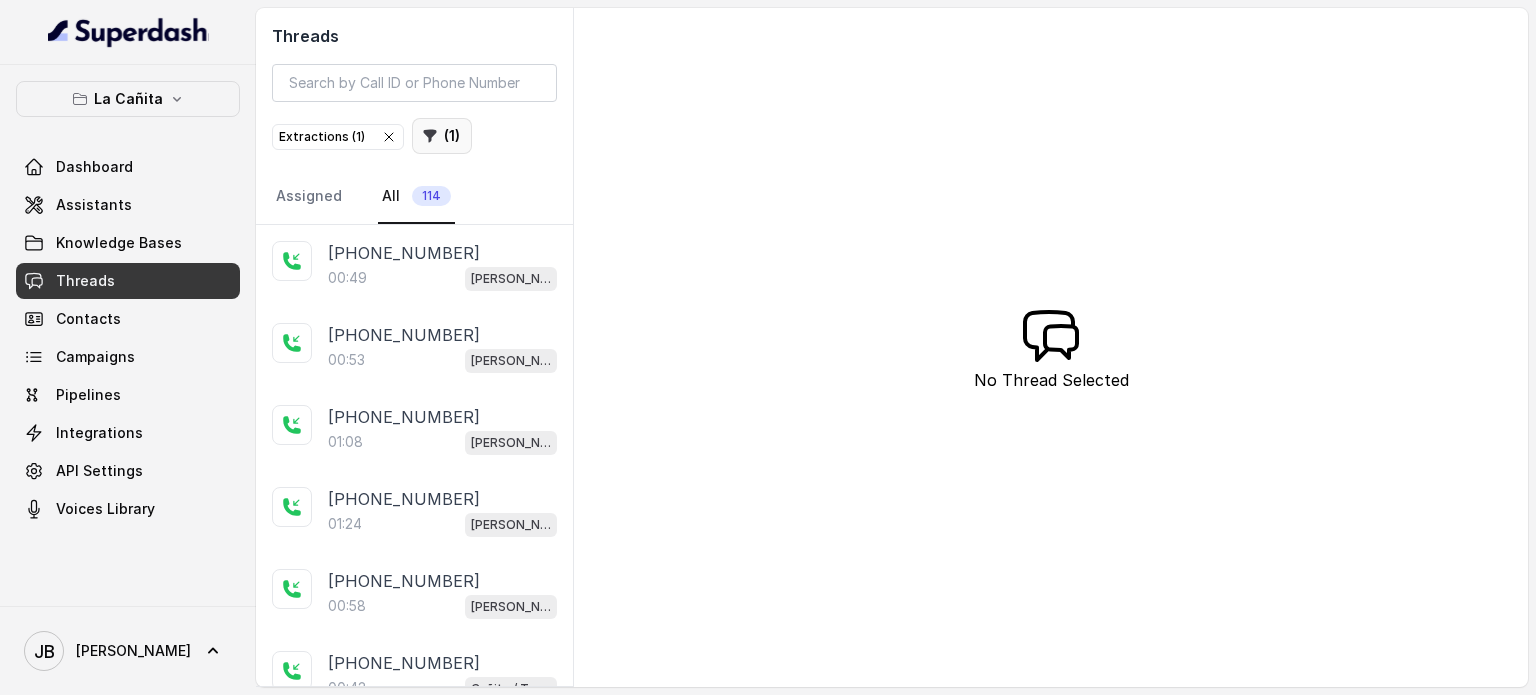click 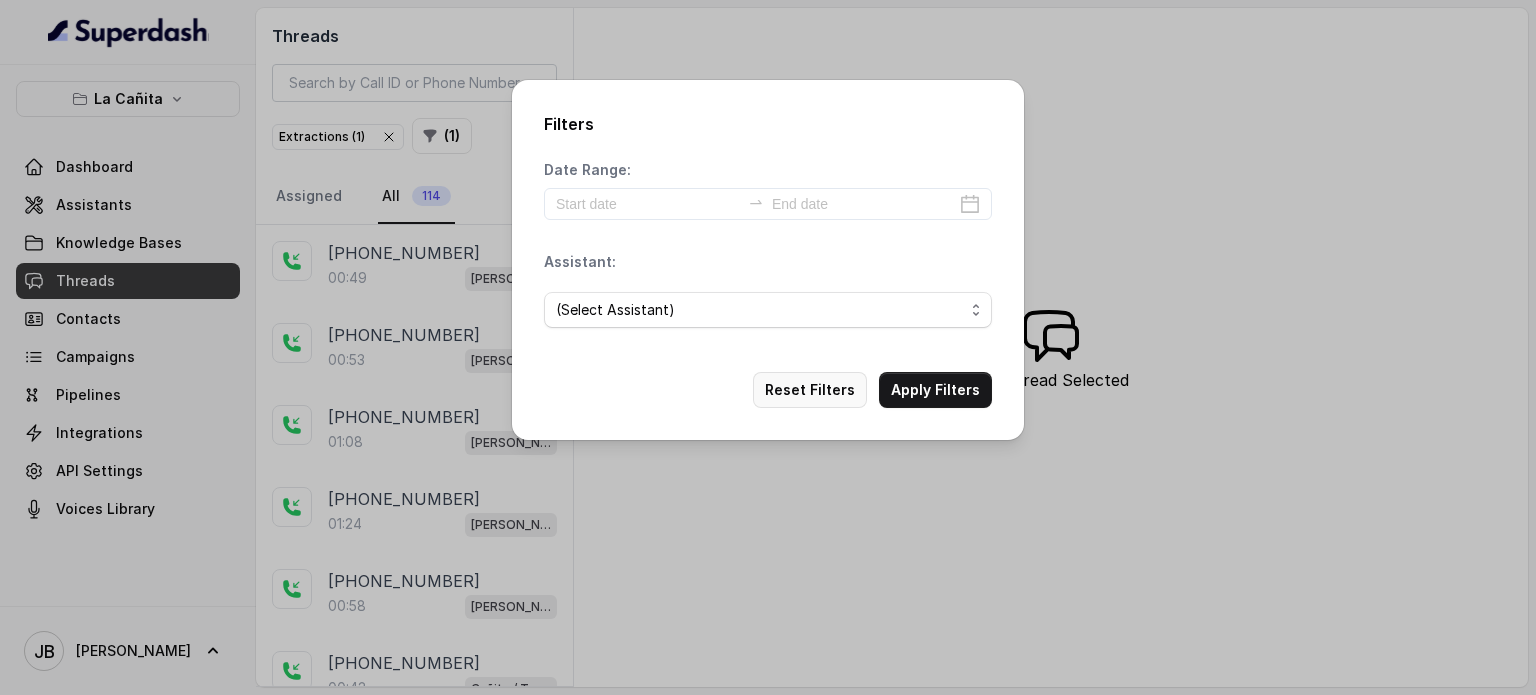 click on "Reset Filters" at bounding box center (810, 390) 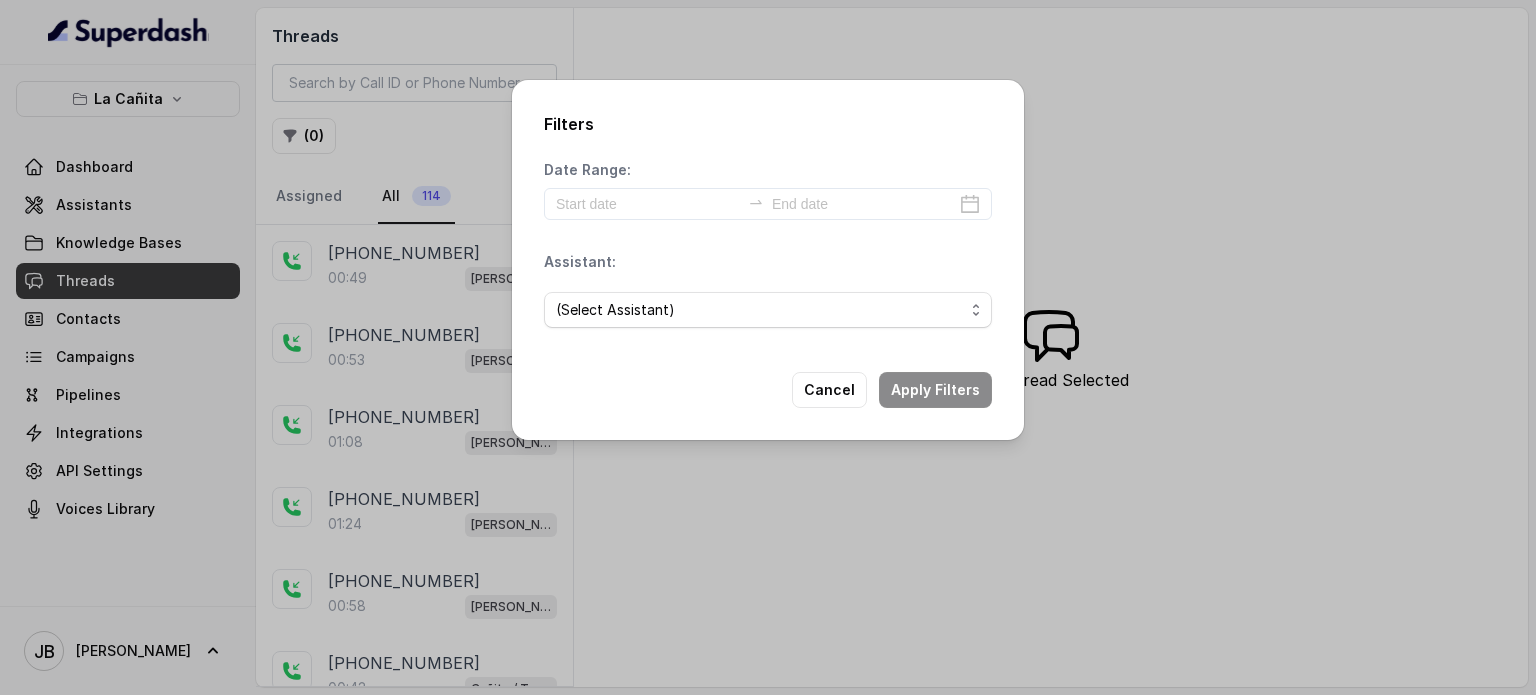 click on "Filters Date Range: Assistant: (Select Assistant) Kendall Cañita / Testing Cancel Apply Filters" at bounding box center (768, 347) 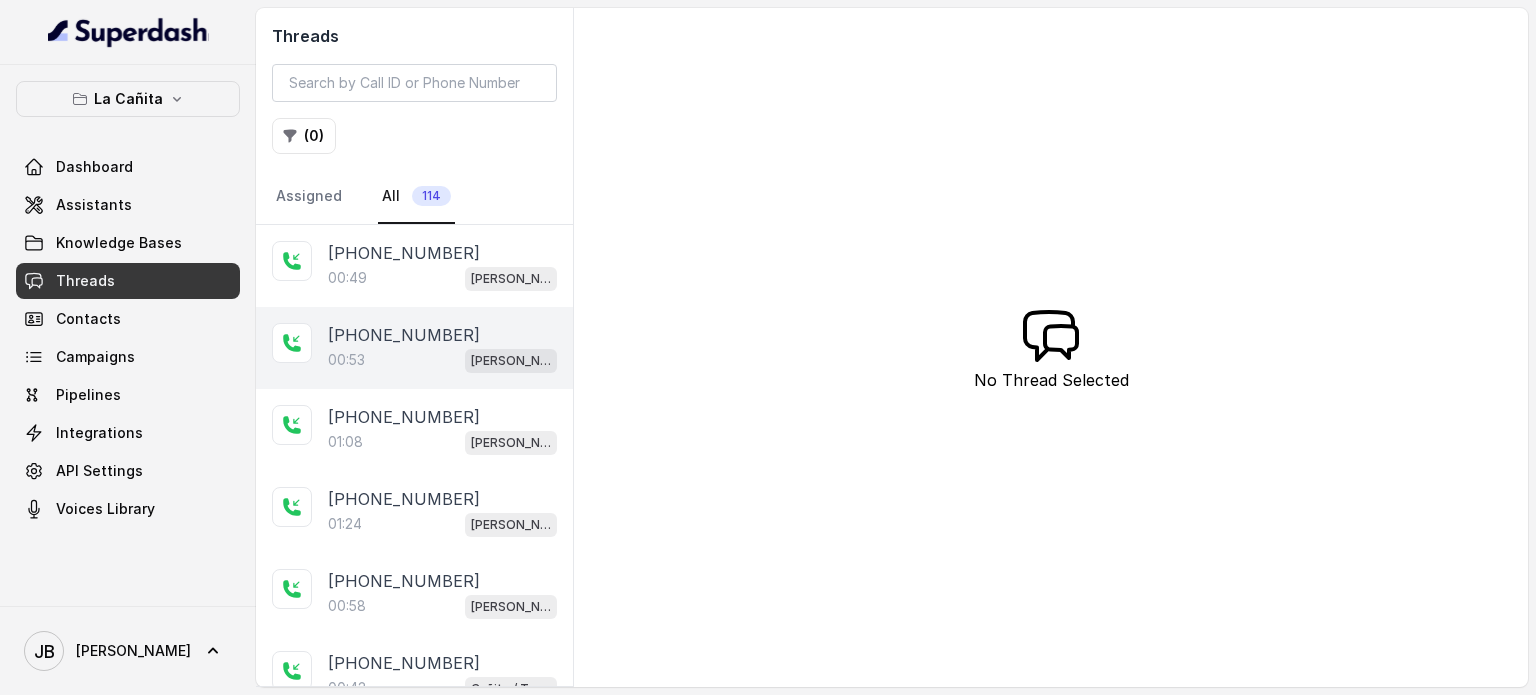 type 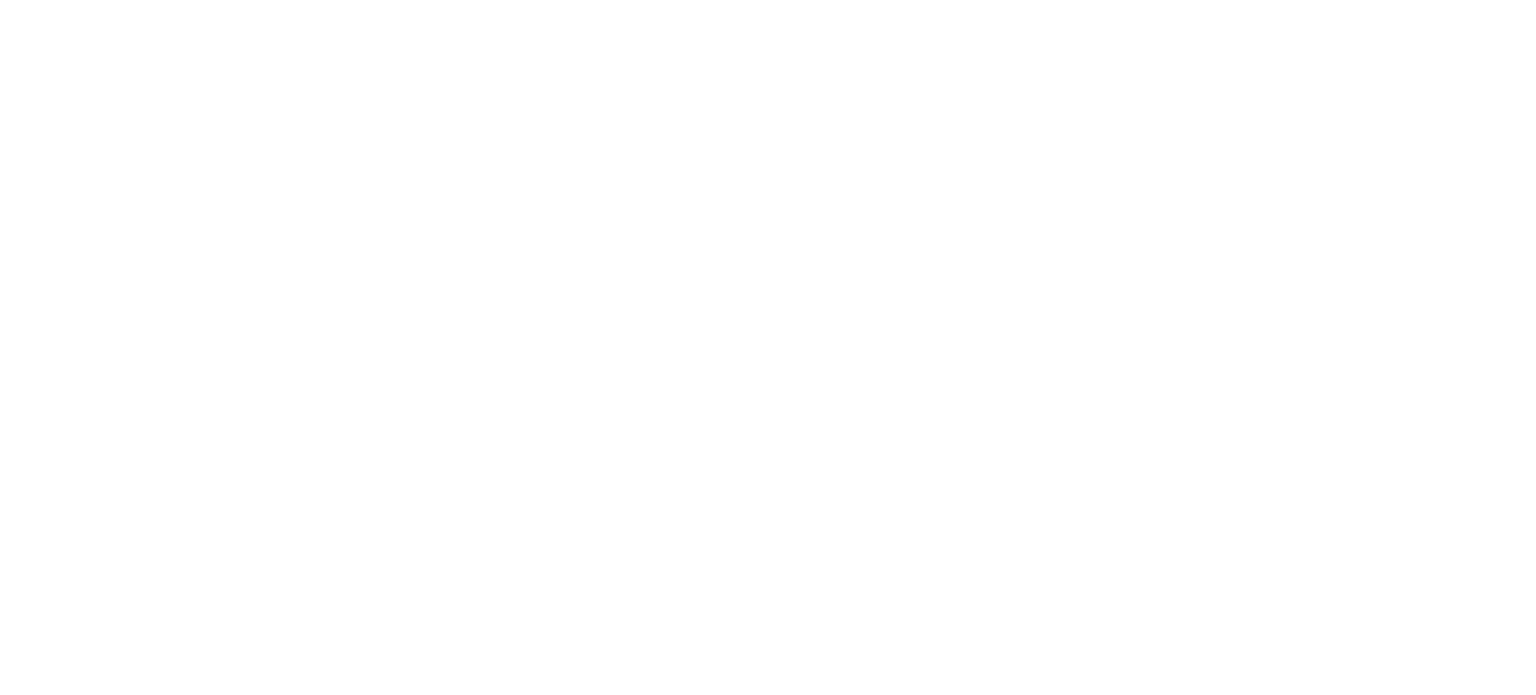 scroll, scrollTop: 0, scrollLeft: 0, axis: both 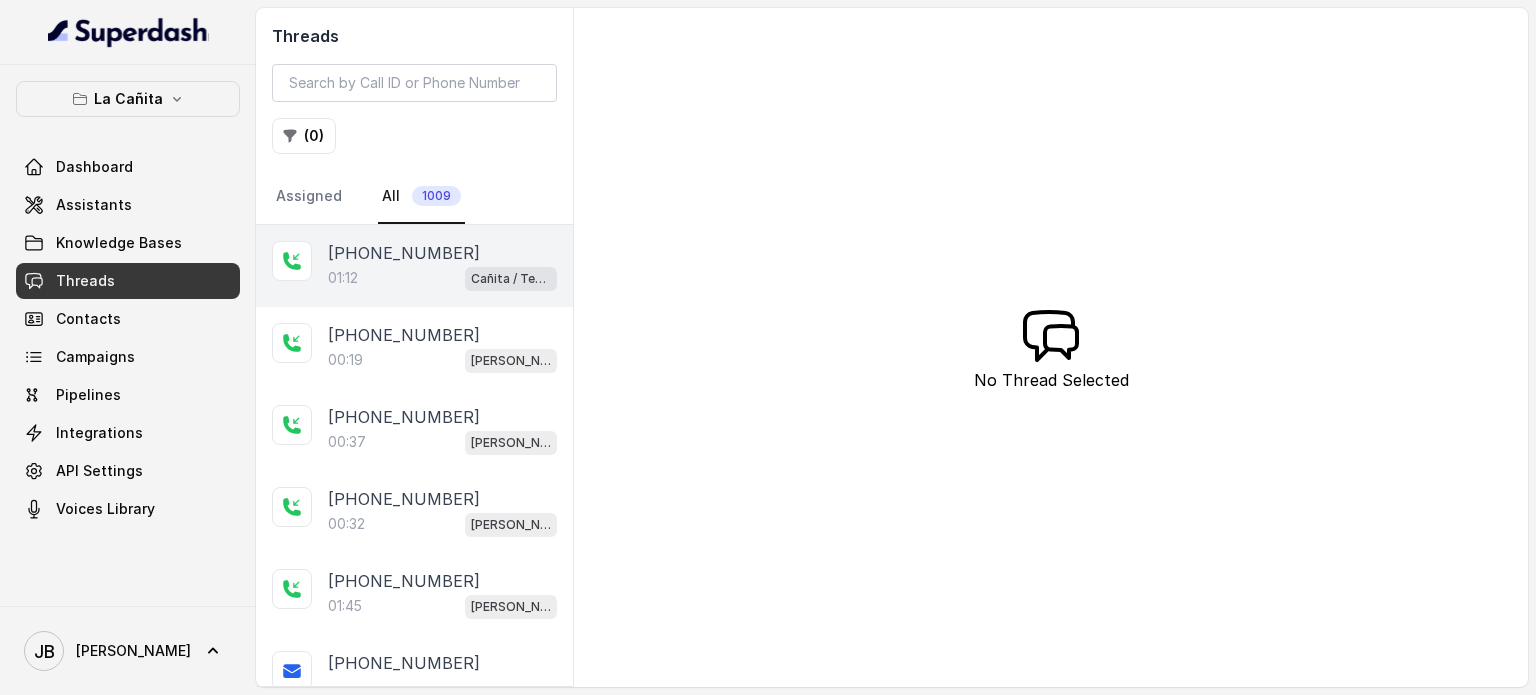 click on "01:12 Cañita / Testing" at bounding box center [442, 278] 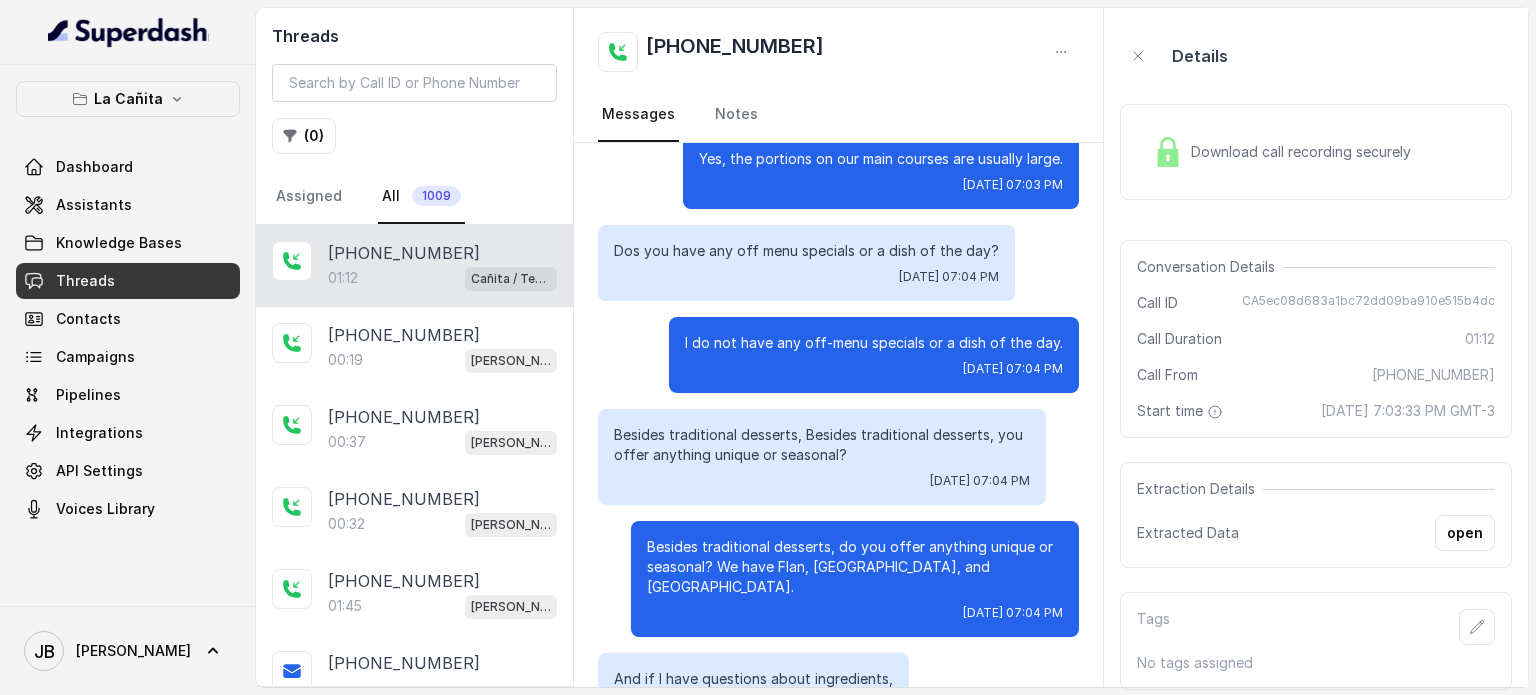 scroll, scrollTop: 555, scrollLeft: 0, axis: vertical 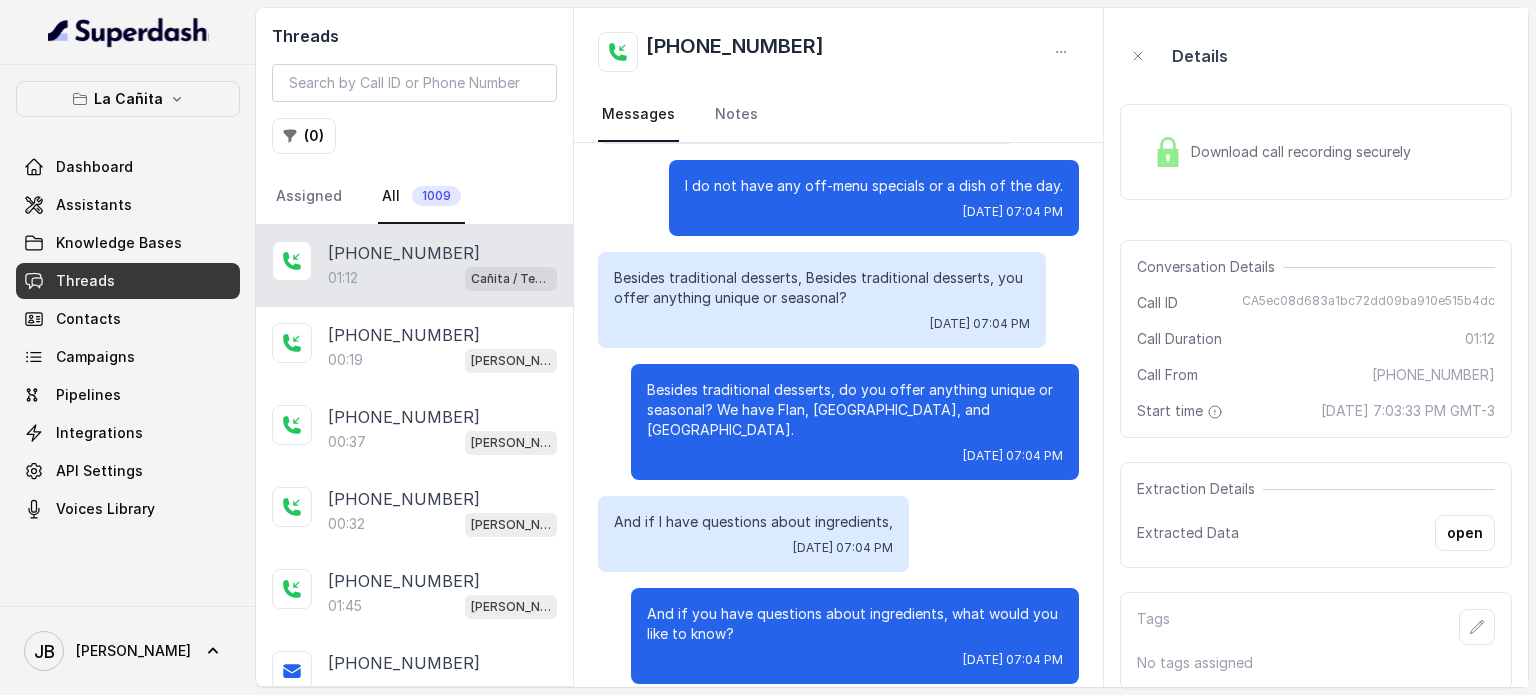 click on "Download call recording securely" at bounding box center (1316, 152) 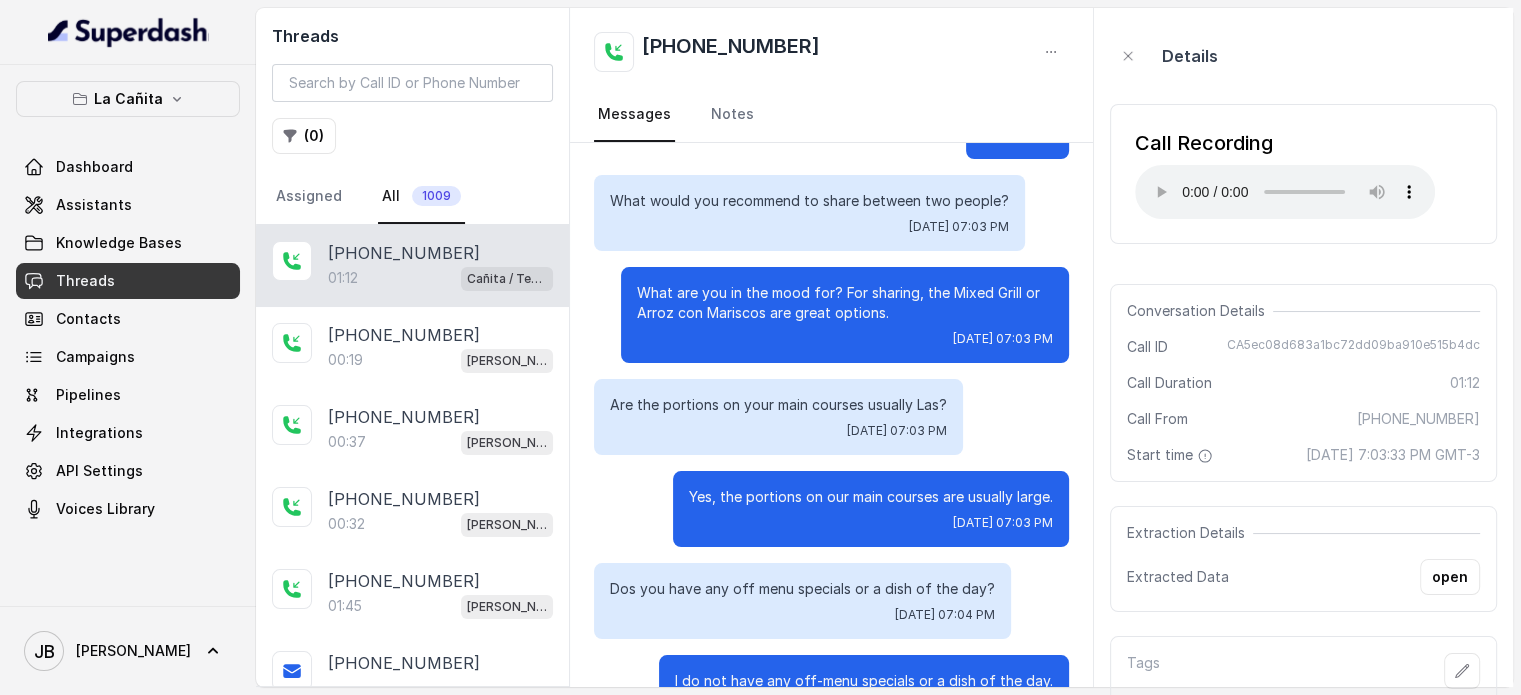 scroll, scrollTop: 200, scrollLeft: 0, axis: vertical 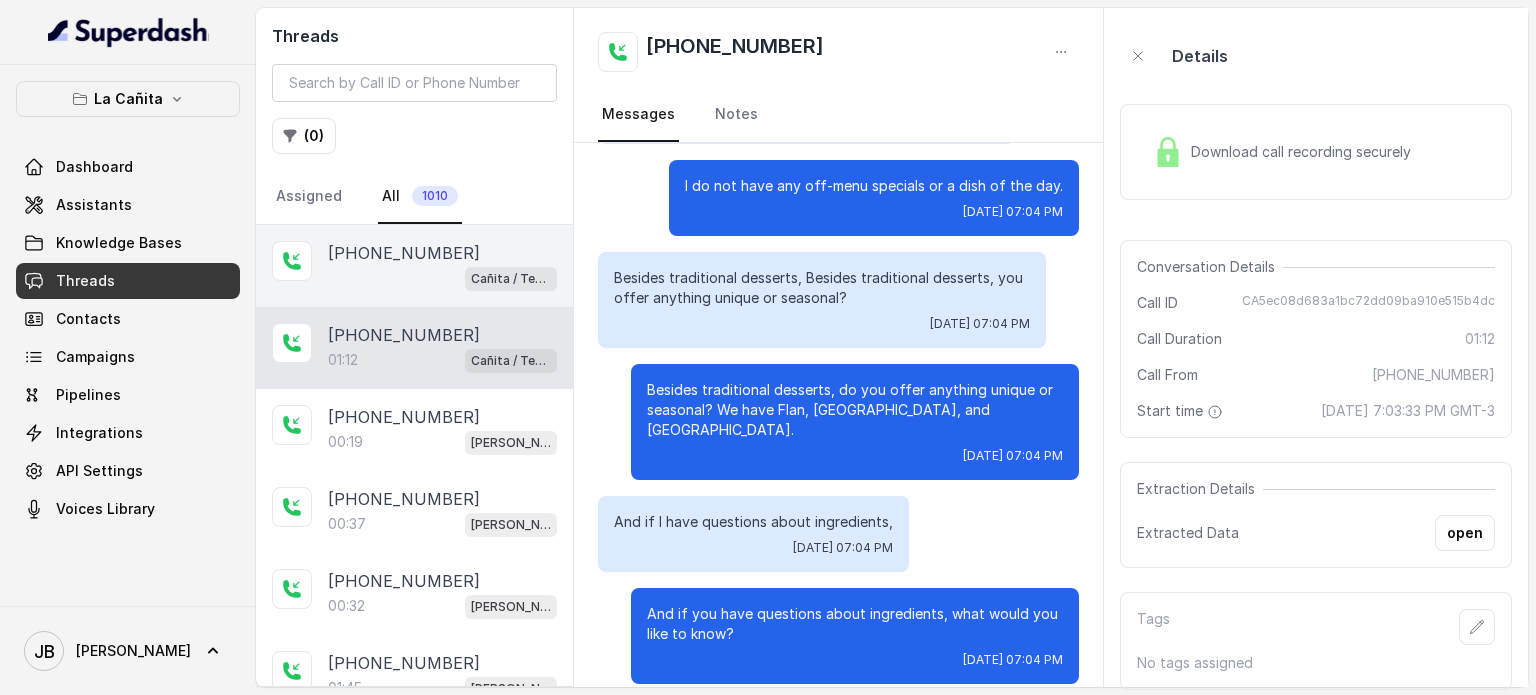 click on "[PHONE_NUMBER]" at bounding box center (404, 253) 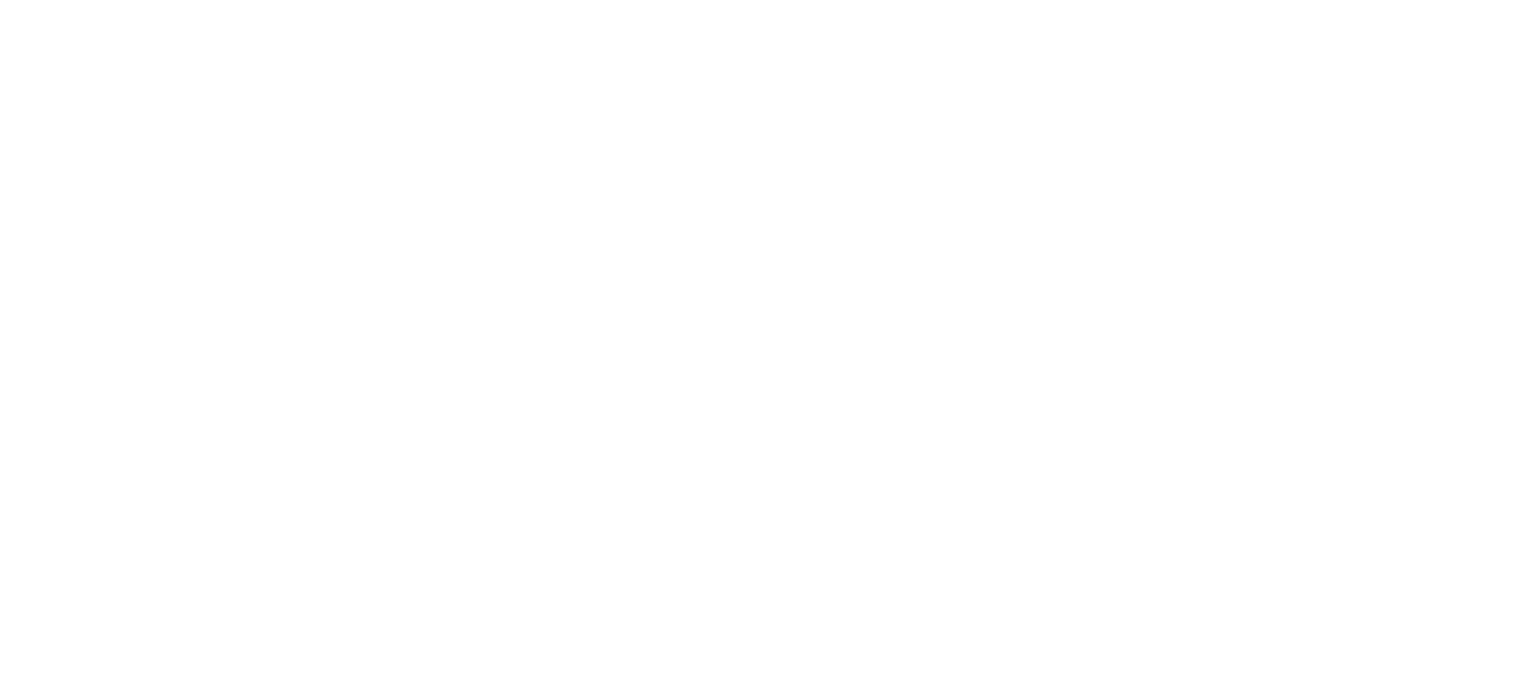 scroll, scrollTop: 0, scrollLeft: 0, axis: both 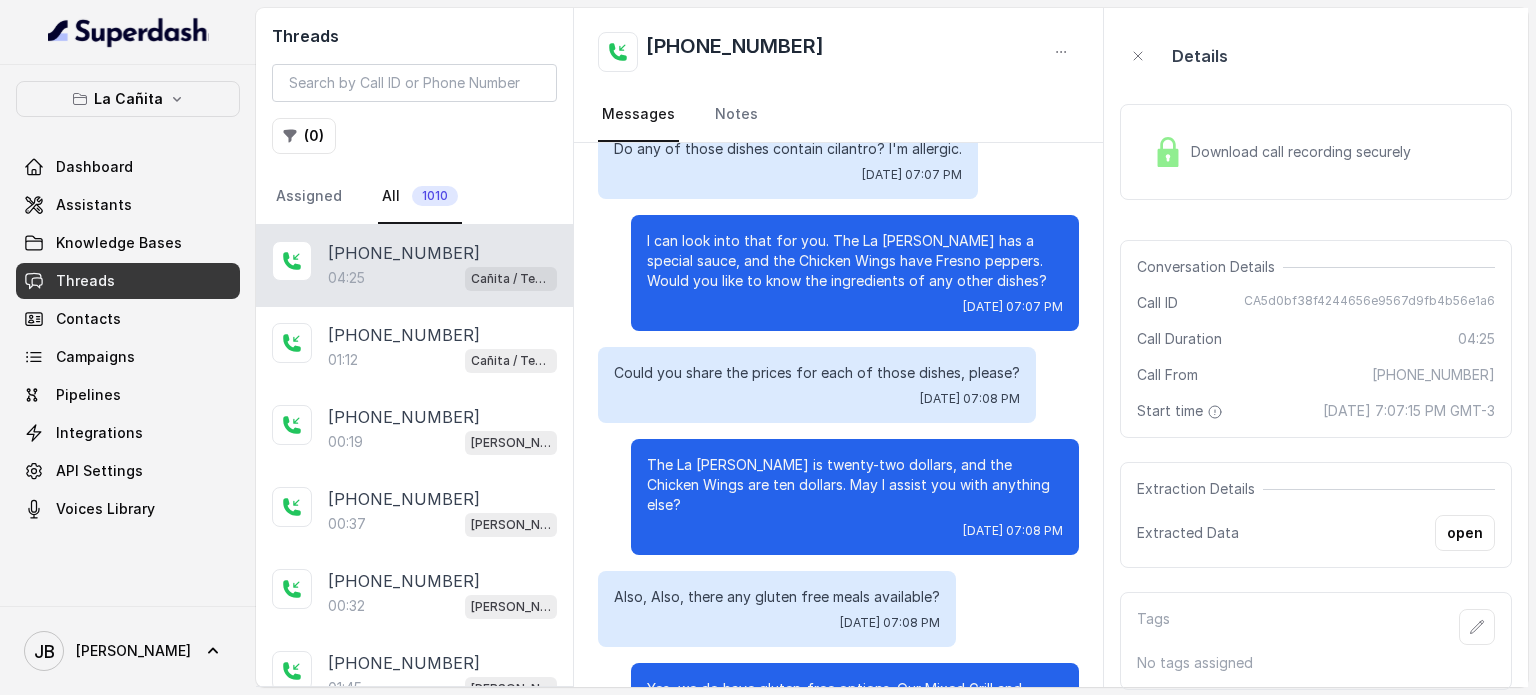 click on "Download call recording securely" at bounding box center (1282, 152) 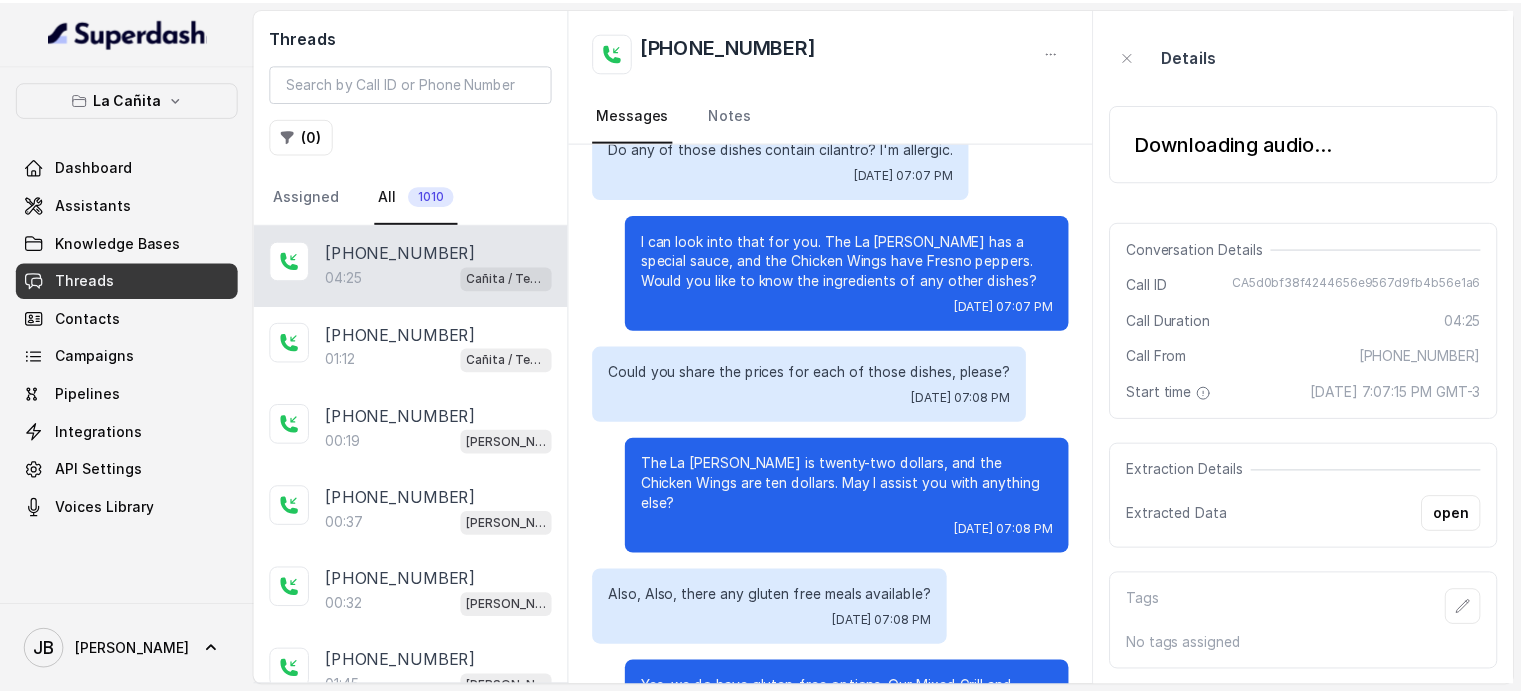 scroll, scrollTop: 600, scrollLeft: 0, axis: vertical 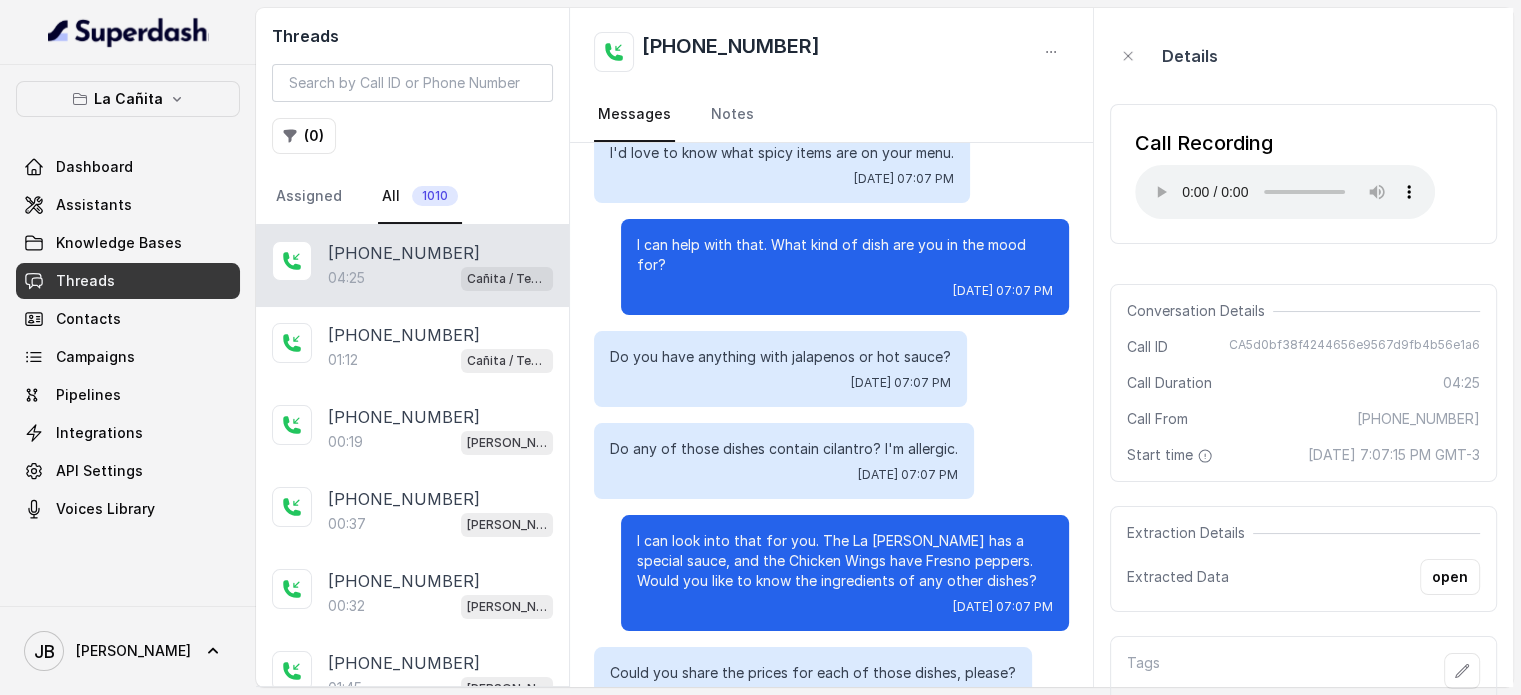 type 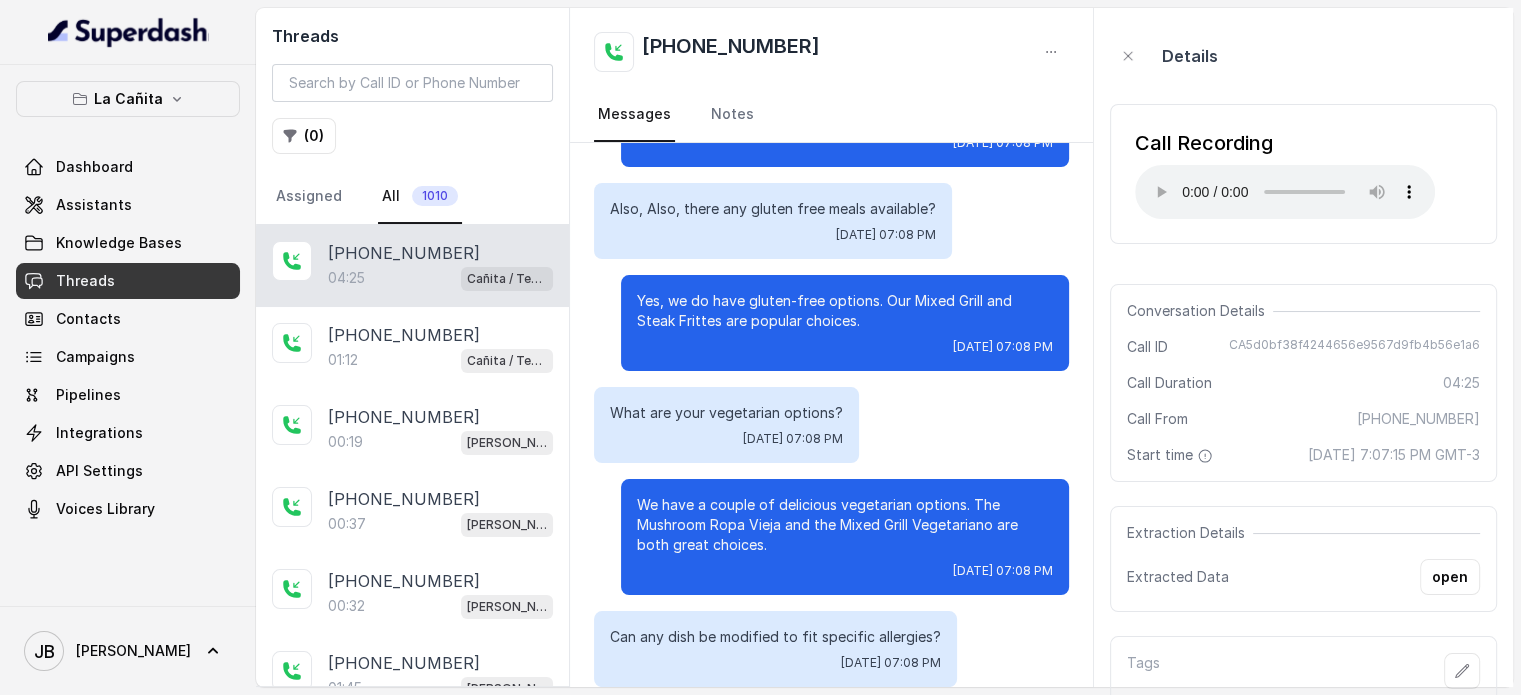 scroll, scrollTop: 900, scrollLeft: 0, axis: vertical 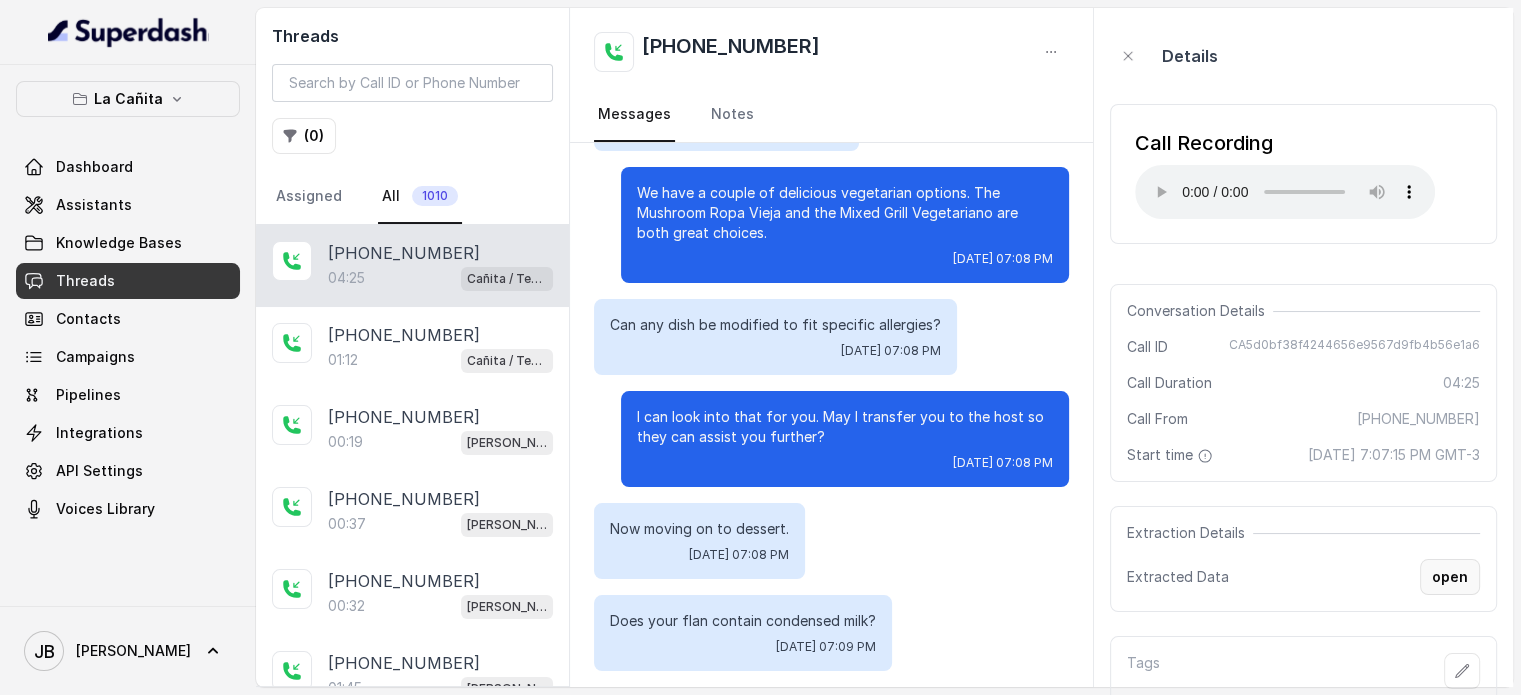 click on "open" at bounding box center (1450, 577) 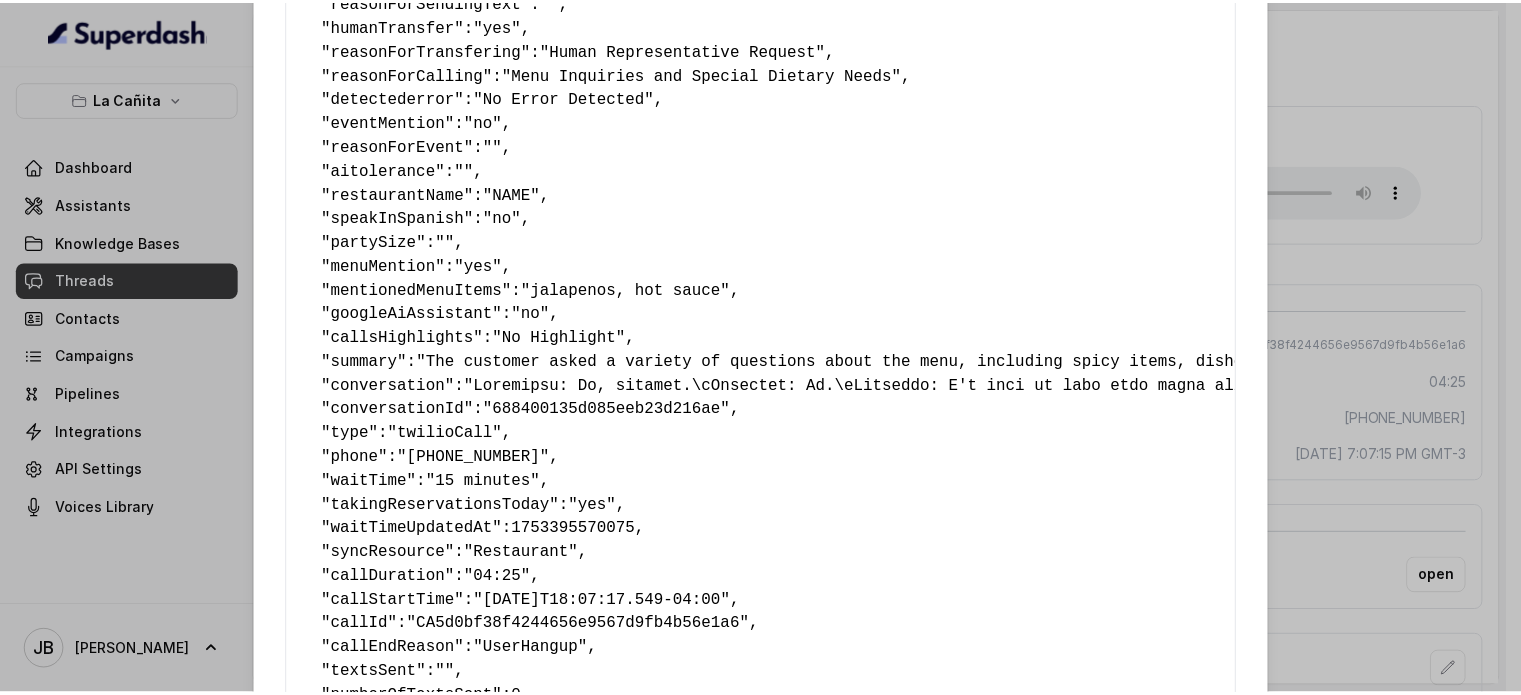 scroll, scrollTop: 189, scrollLeft: 0, axis: vertical 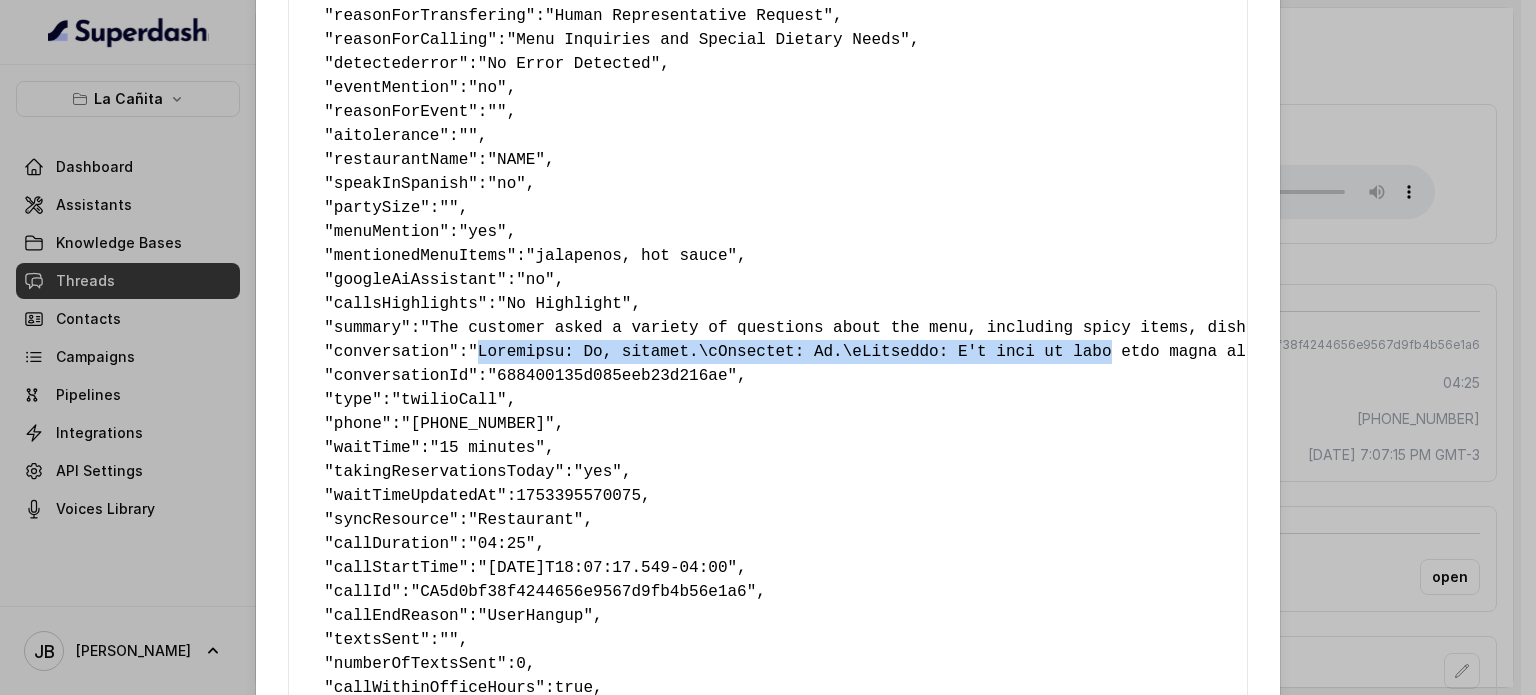 drag, startPoint x: 466, startPoint y: 358, endPoint x: 1023, endPoint y: 355, distance: 557.00806 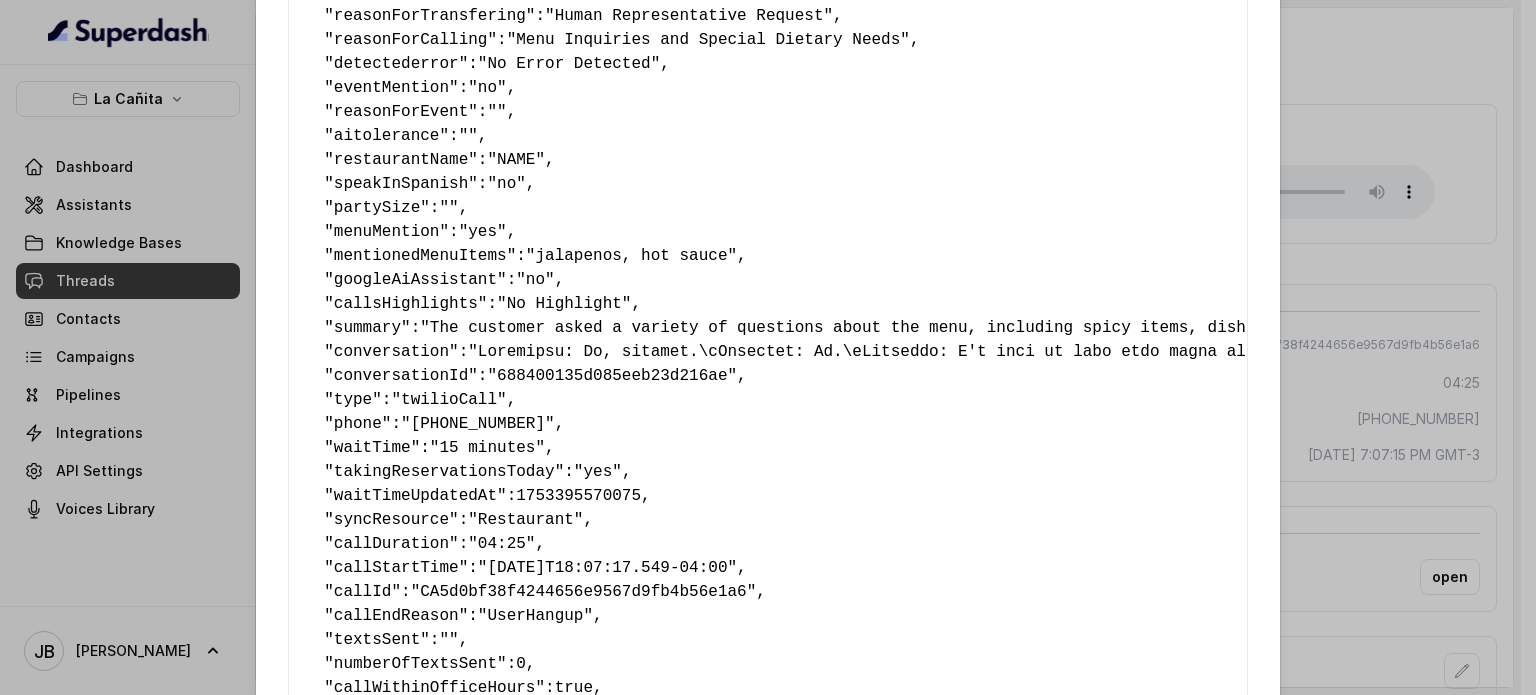 click on ""The customer asked a variety of questions about the menu, including spicy items, dishes with cilantro, gluten-free and vegetarian options, dessert prices, nonalcoholic cocktails, wines by the glass, local craft beers, the most popular dish, chef specials, dishes with truffle, the signature burger, and the kids' menu. The customer's tone is inquisitive and detail-oriented, showing a high level of interest in the menu and its offerings. The customer seems satisfied with the information provided, although they are seeking a lot of information."" at bounding box center (3051, 328) 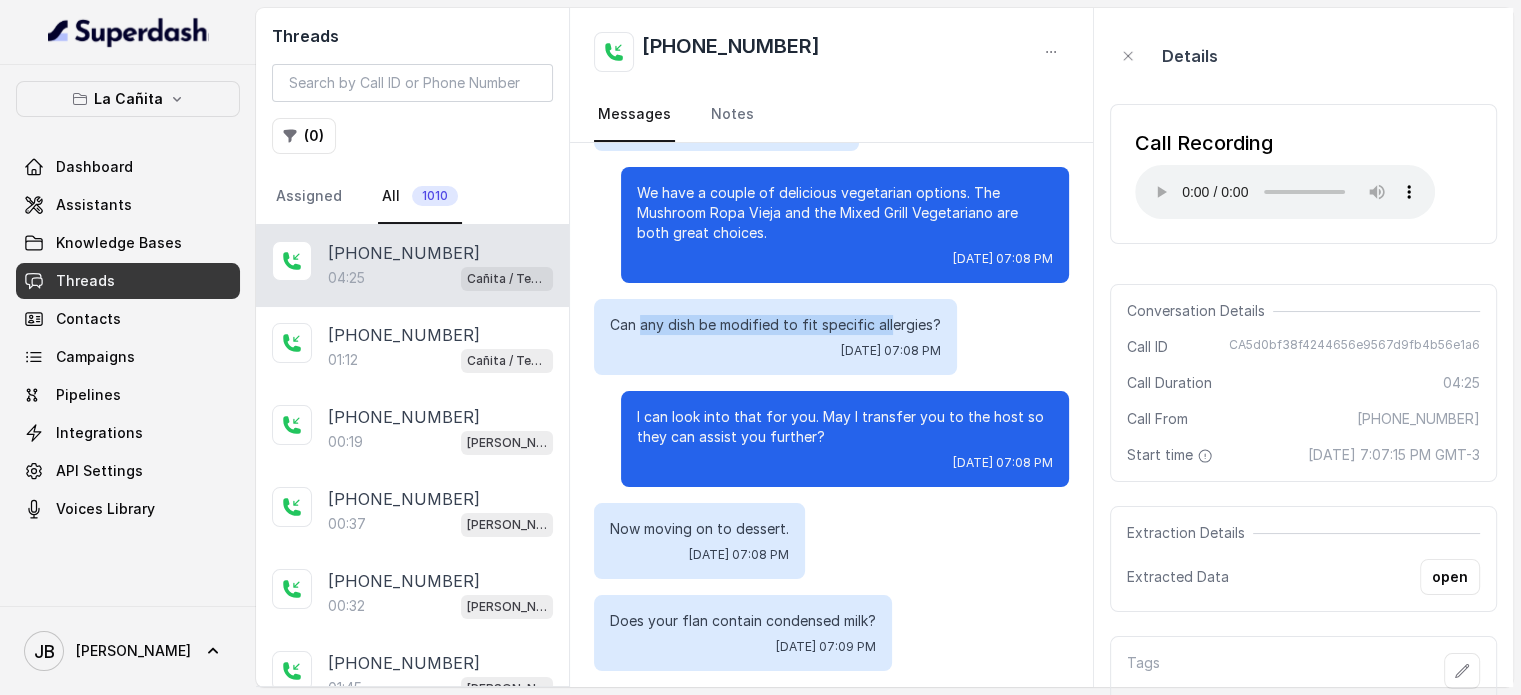 drag, startPoint x: 657, startPoint y: 283, endPoint x: 886, endPoint y: 278, distance: 229.05458 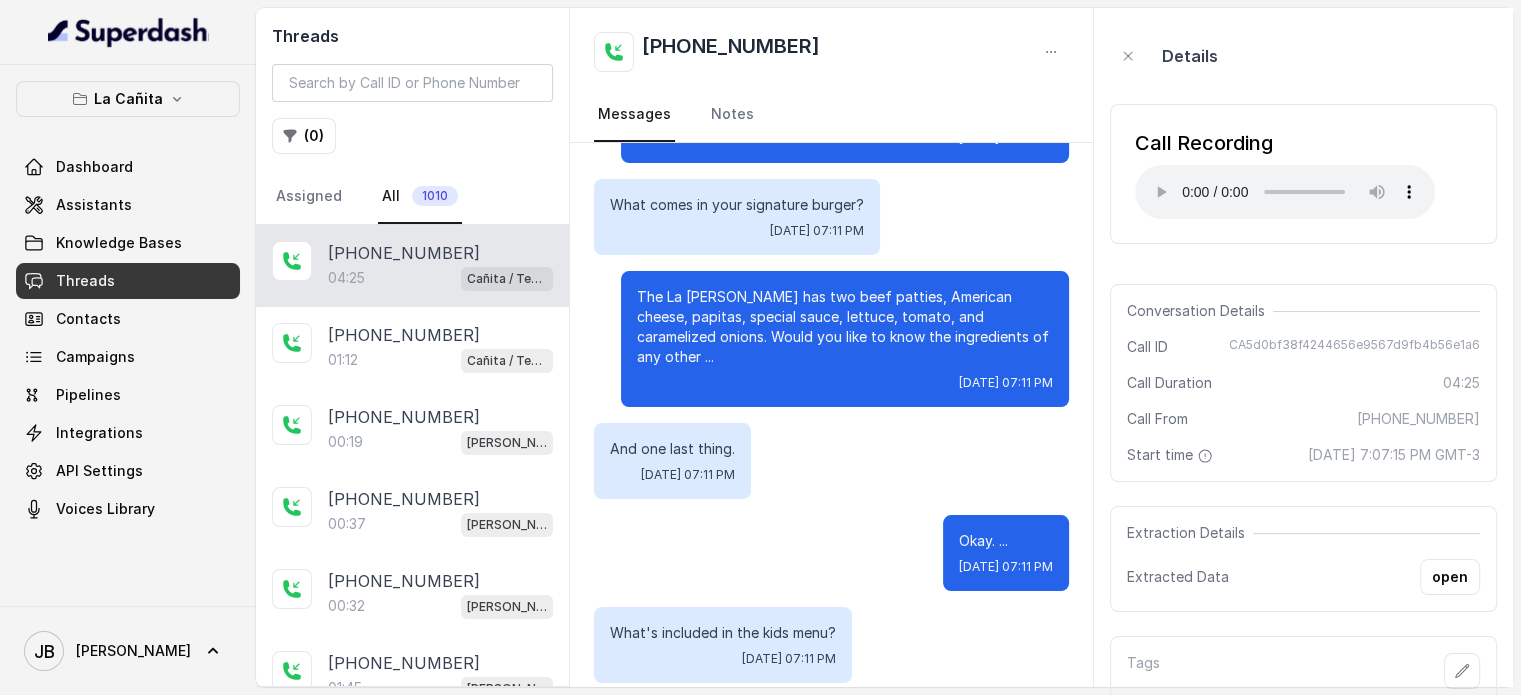 scroll, scrollTop: 4031, scrollLeft: 0, axis: vertical 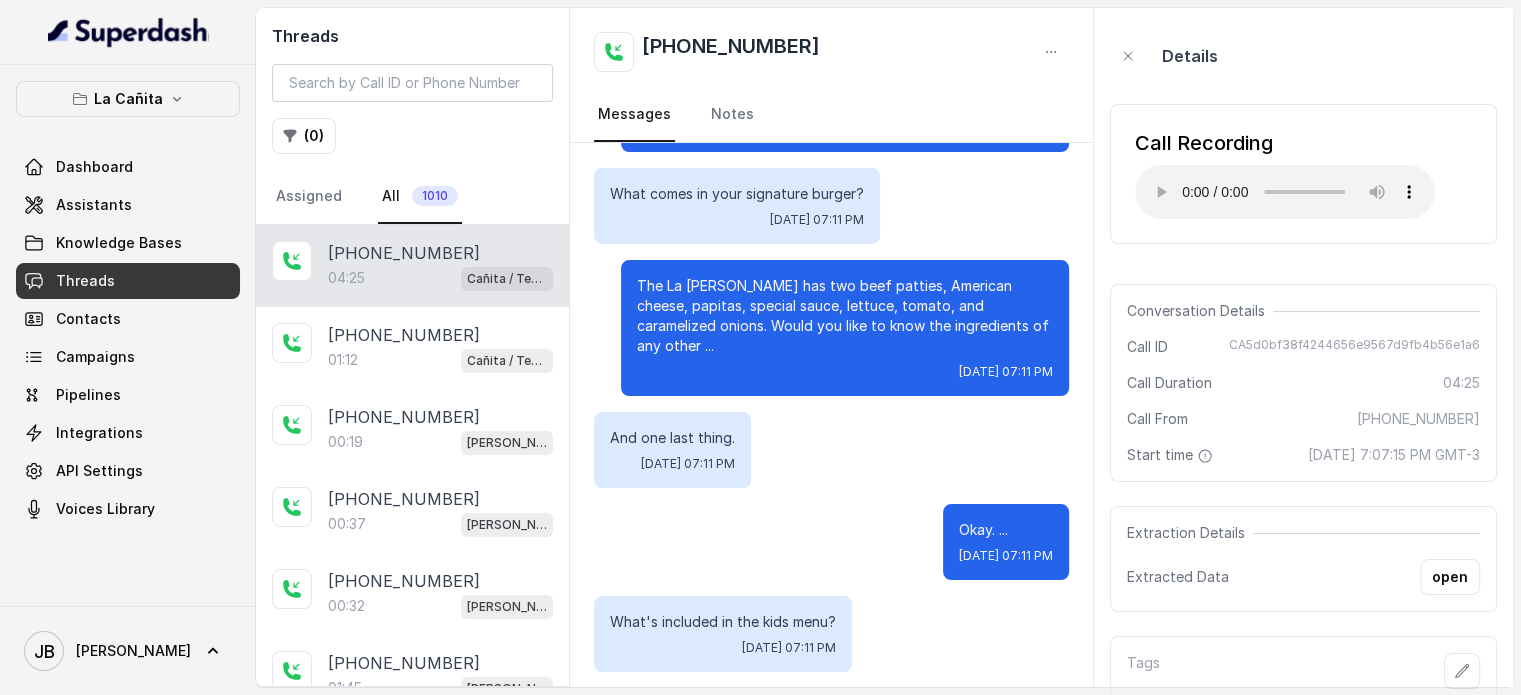 click on "CA5d0bf38f4244656e9567d9fb4b56e1a6" at bounding box center (1354, 347) 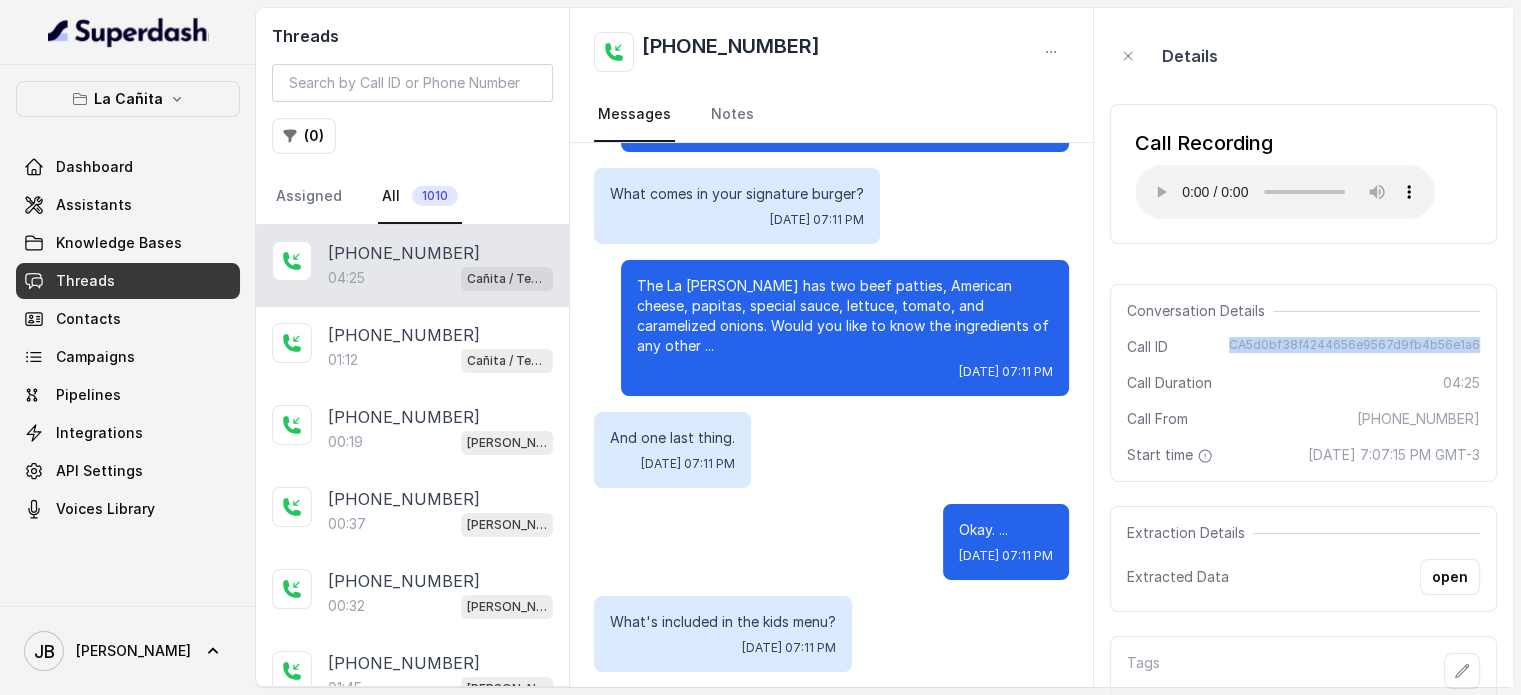 click on "CA5d0bf38f4244656e9567d9fb4b56e1a6" at bounding box center (1354, 347) 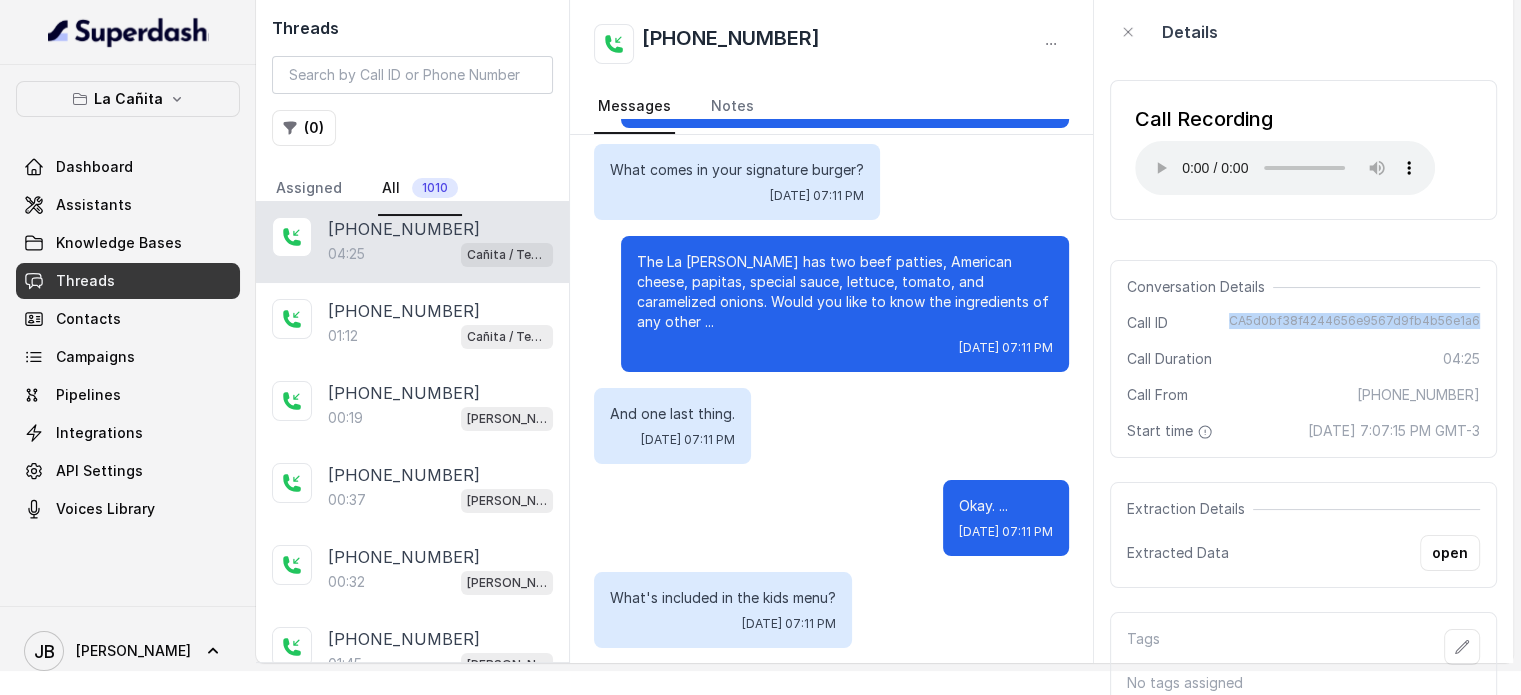 scroll, scrollTop: 36, scrollLeft: 0, axis: vertical 